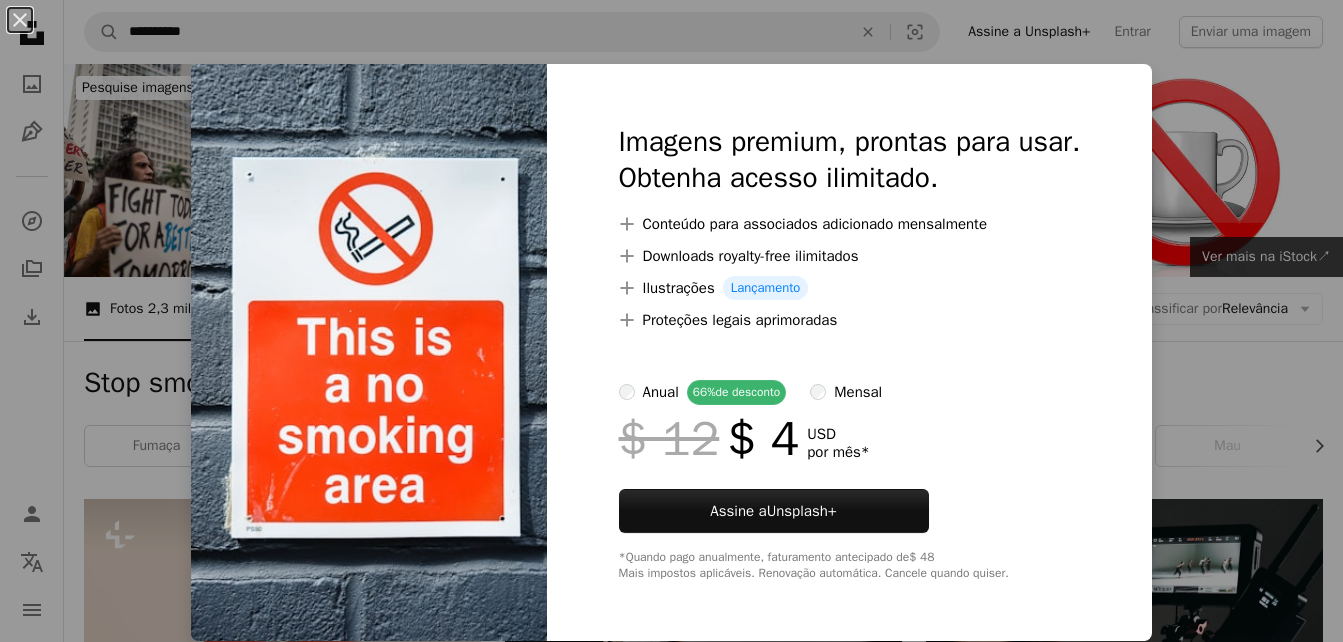 scroll, scrollTop: 4840, scrollLeft: 0, axis: vertical 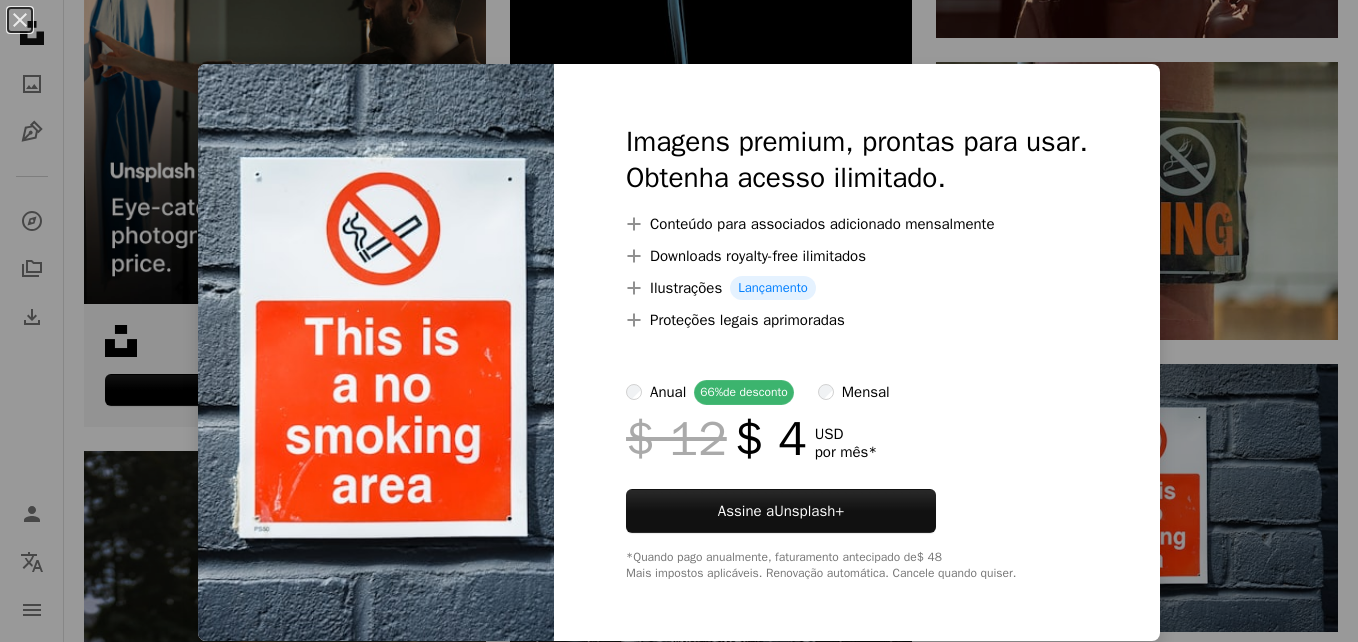 click on "An X shape Imagens premium, prontas para usar. Obtenha acesso ilimitado. A plus sign Conteúdo para associados adicionado mensalmente A plus sign Downloads royalty-free ilimitados A plus sign Ilustrações  Lançamento A plus sign Proteções legais aprimoradas anual 66%  de desconto mensal $ 12   $ 4 USD por mês * Assine a  Unsplash+ *Quando pago anualmente, faturamento antecipado de  $ 48 Mais impostos aplicáveis. Renovação automática. Cancele quando quiser." at bounding box center [679, 321] 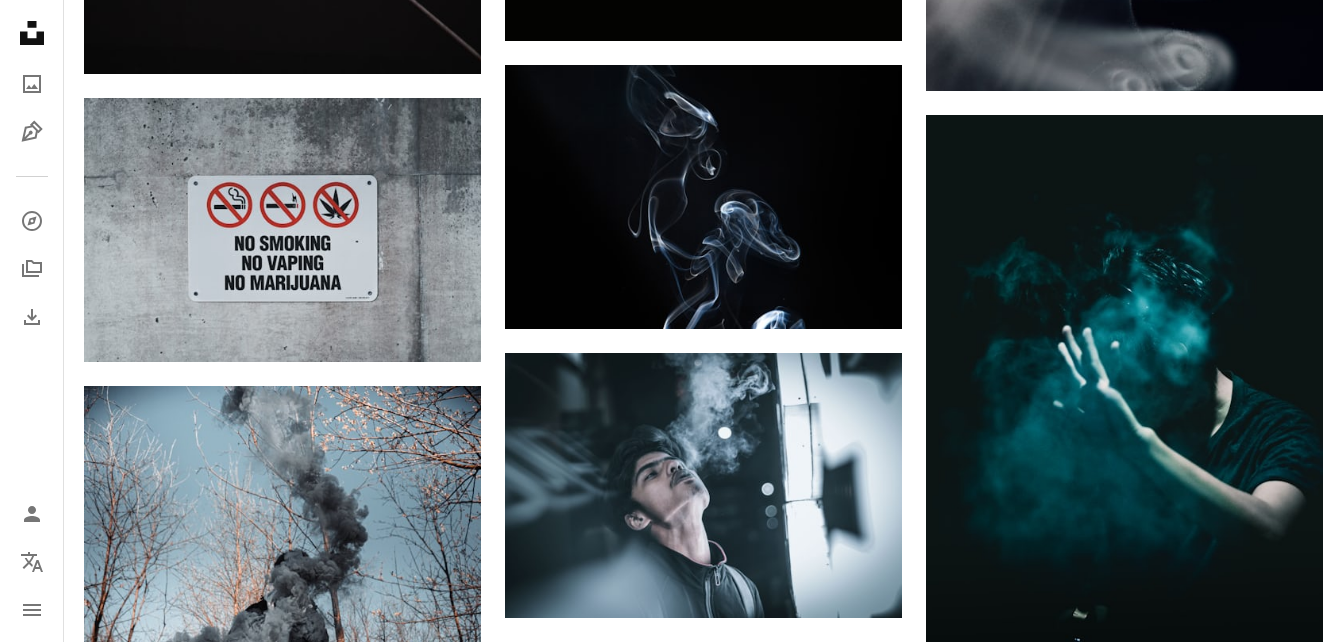 scroll, scrollTop: 15800, scrollLeft: 0, axis: vertical 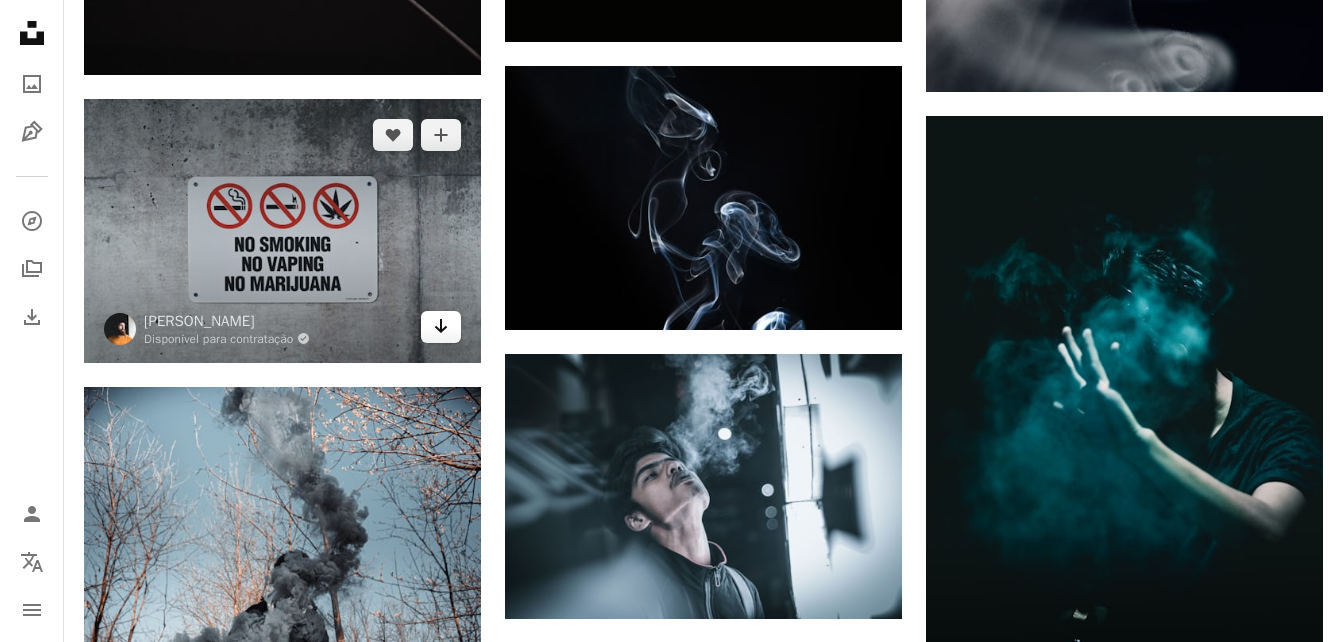 click on "Arrow pointing down" at bounding box center (441, 327) 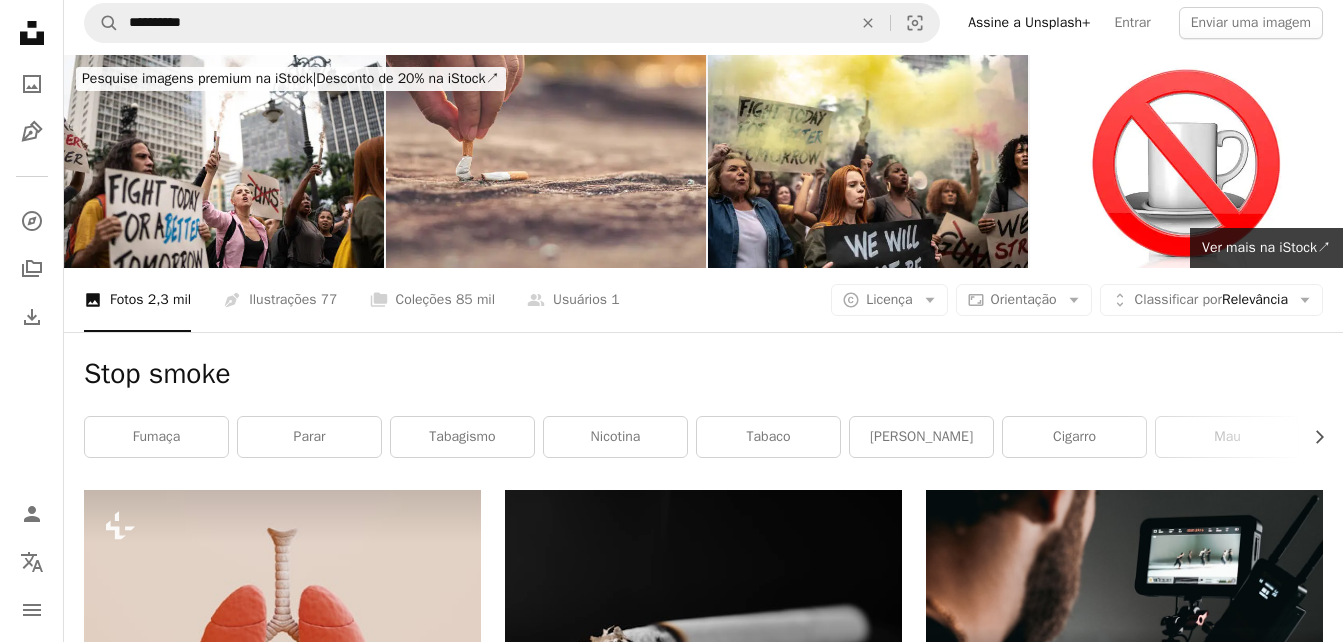 scroll, scrollTop: 0, scrollLeft: 0, axis: both 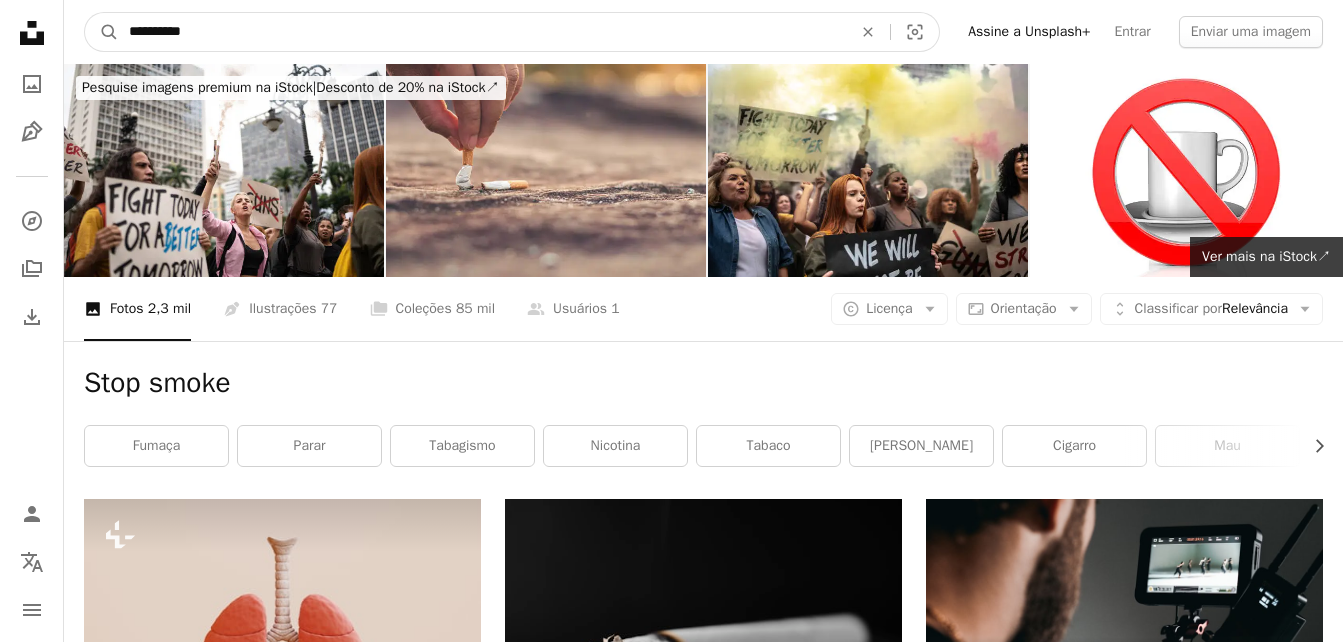 click on "**********" at bounding box center (482, 32) 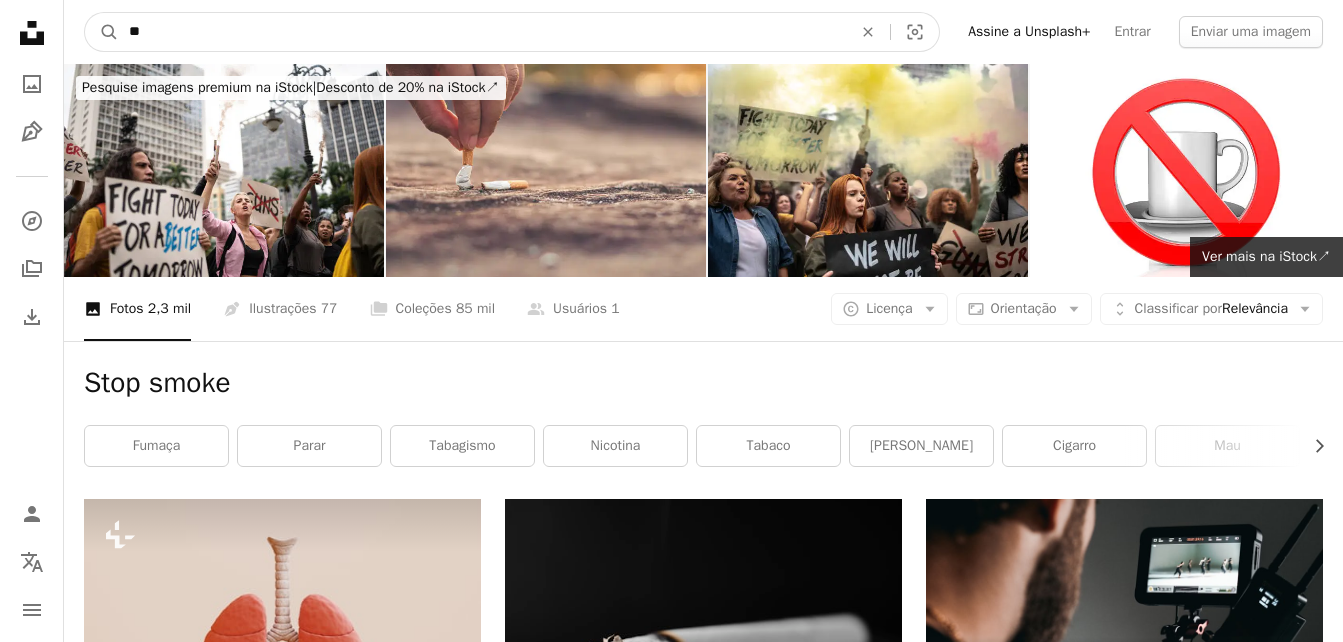 type on "*" 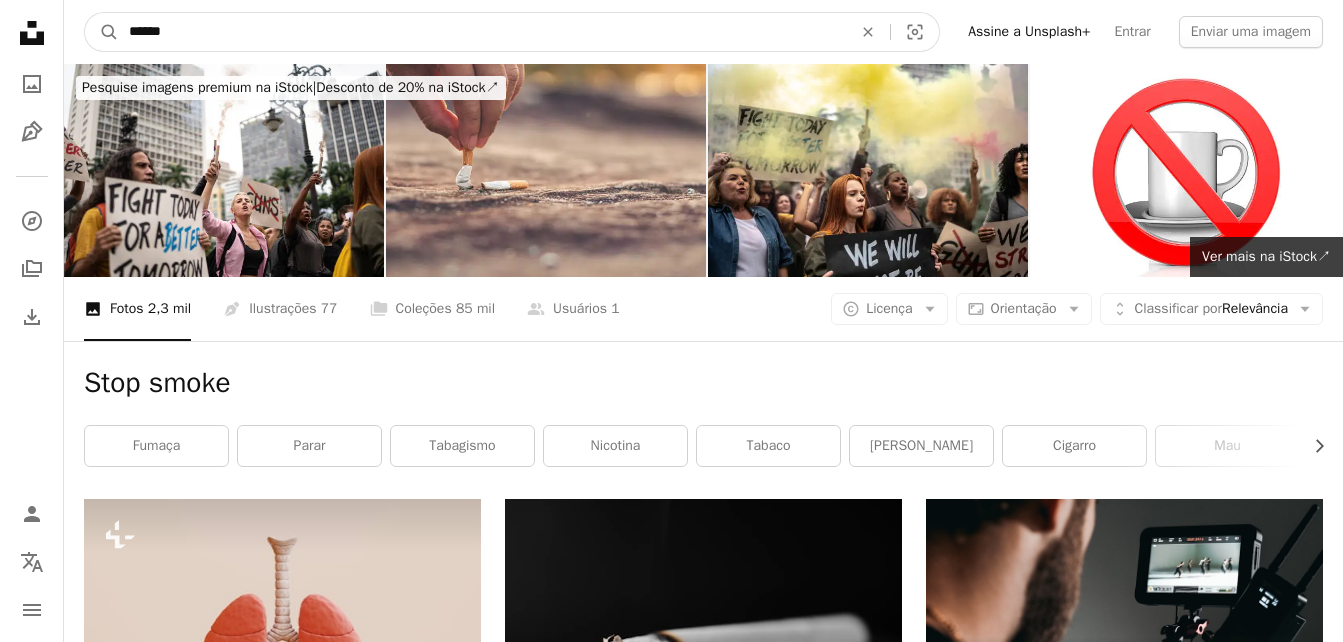 type on "******" 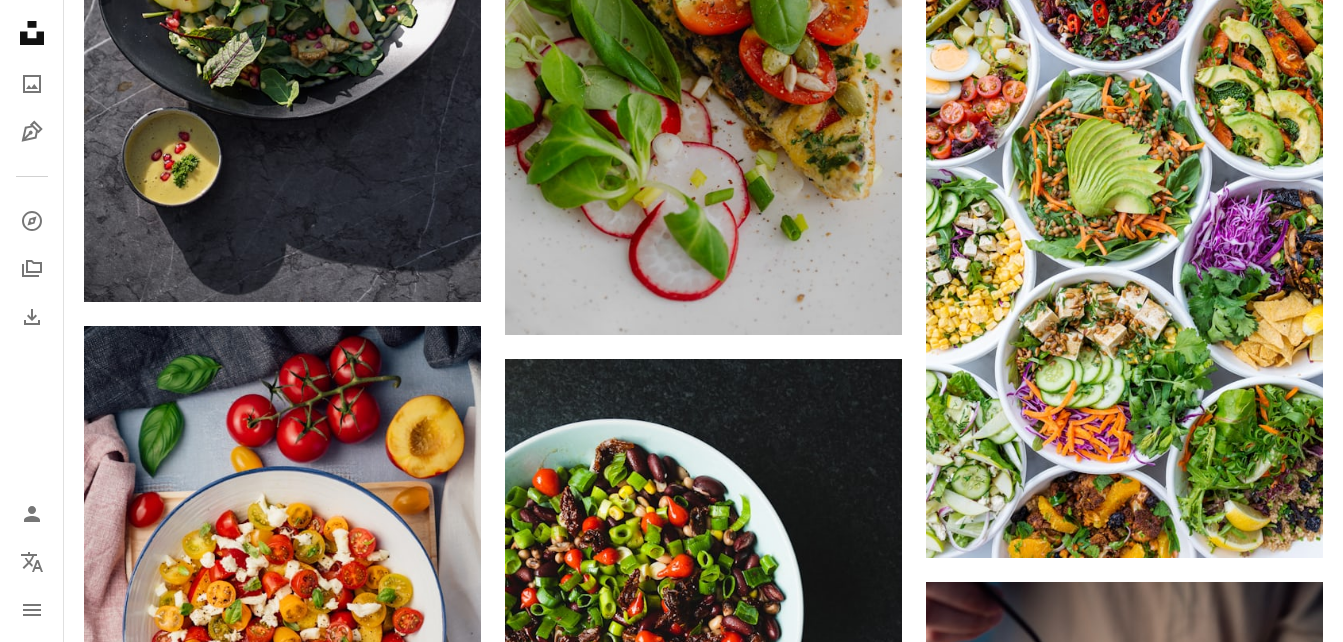 scroll, scrollTop: 1120, scrollLeft: 0, axis: vertical 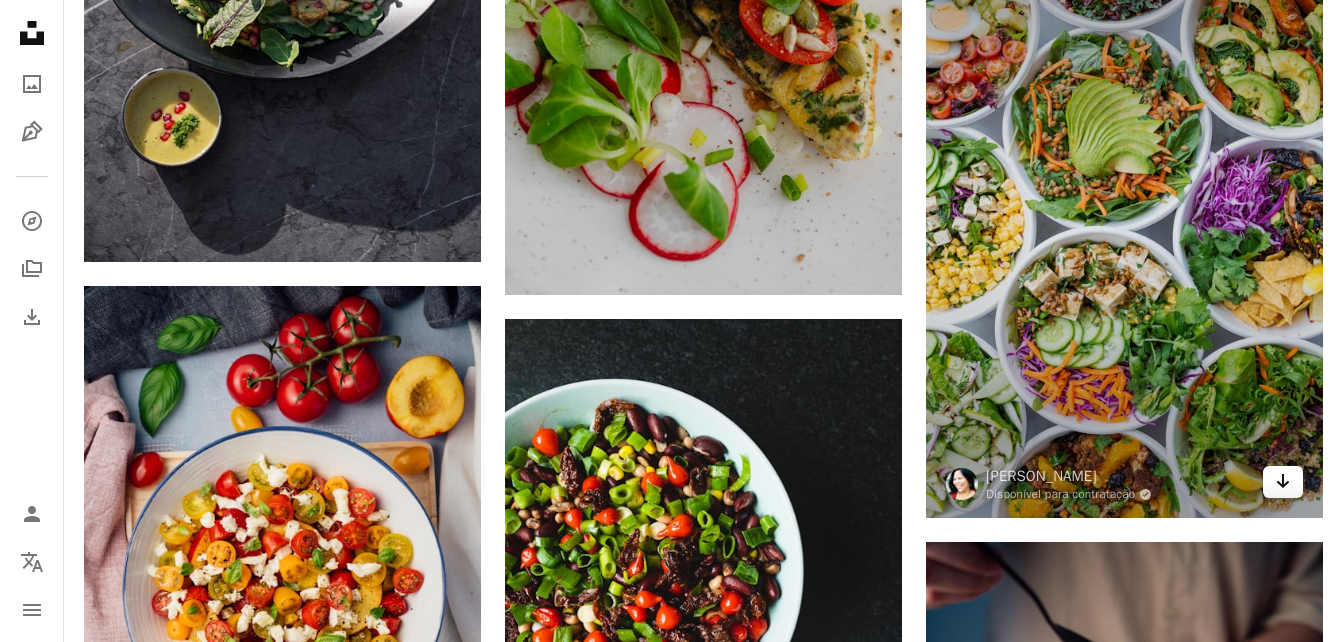 click on "Arrow pointing down" at bounding box center (1283, 482) 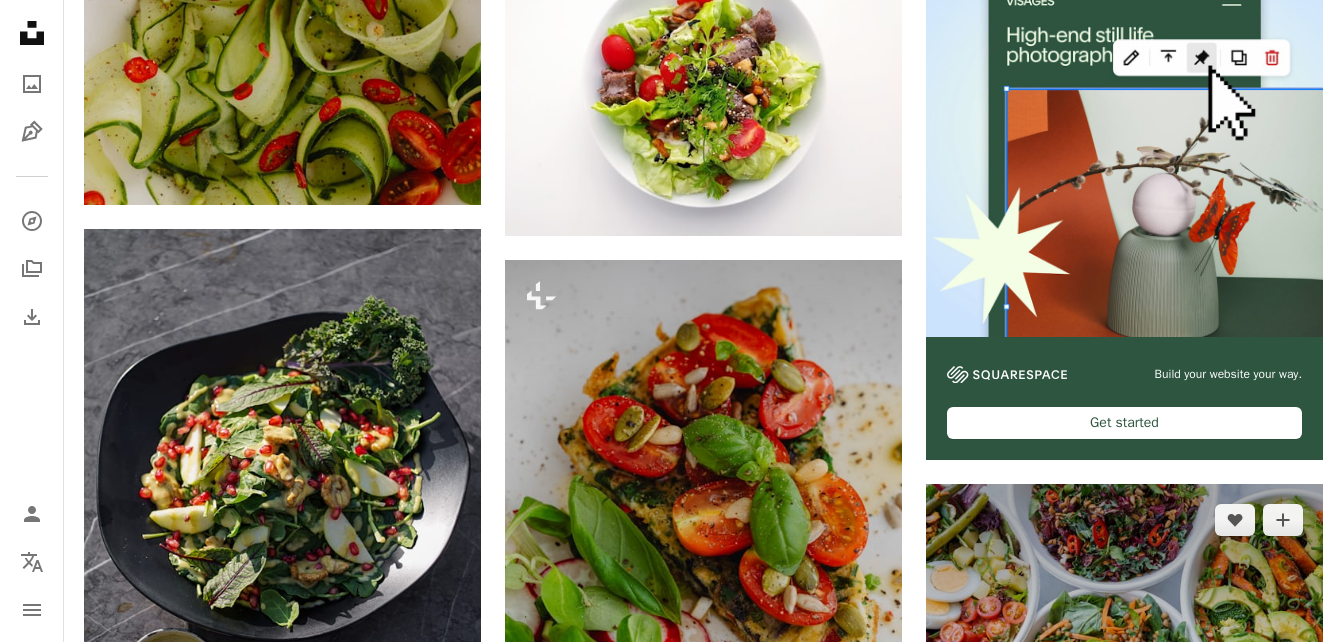scroll, scrollTop: 0, scrollLeft: 0, axis: both 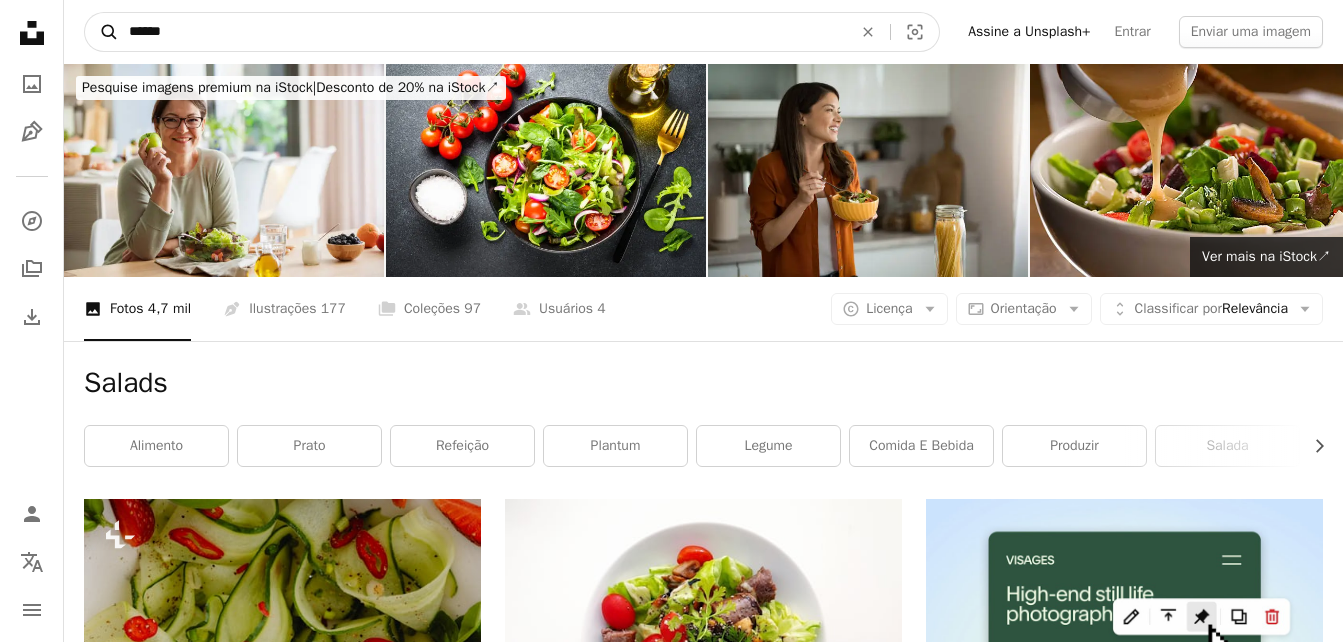 drag, startPoint x: 425, startPoint y: 27, endPoint x: 100, endPoint y: 16, distance: 325.1861 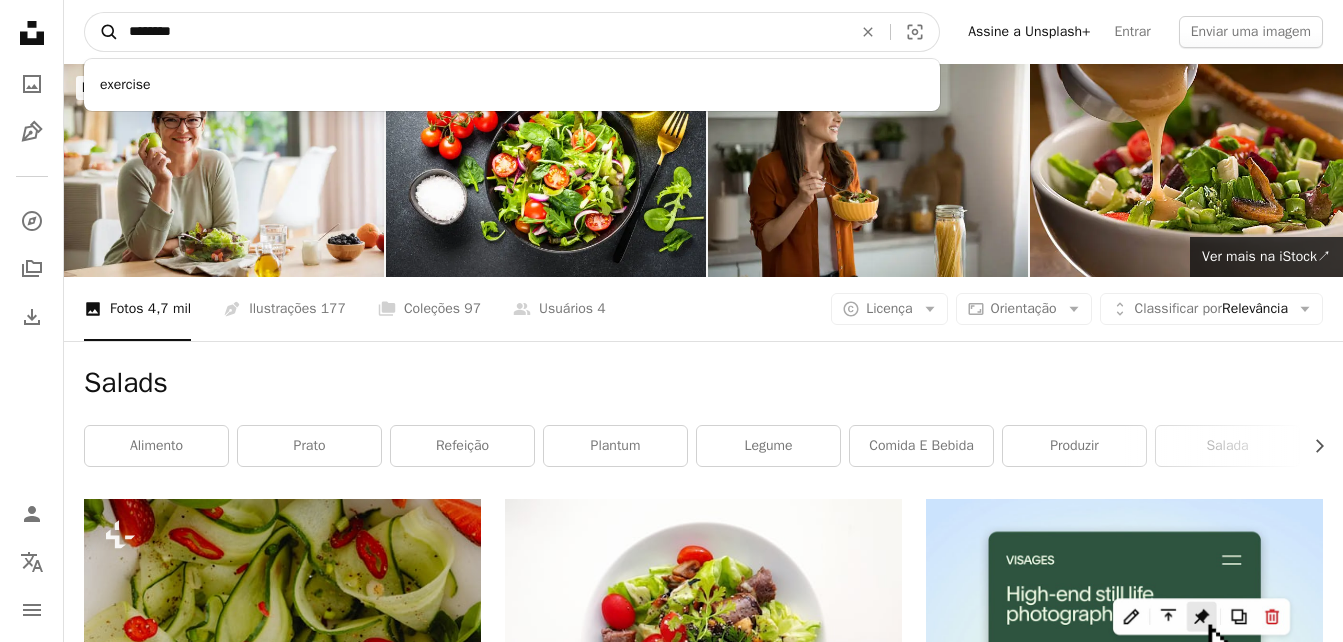 type on "********" 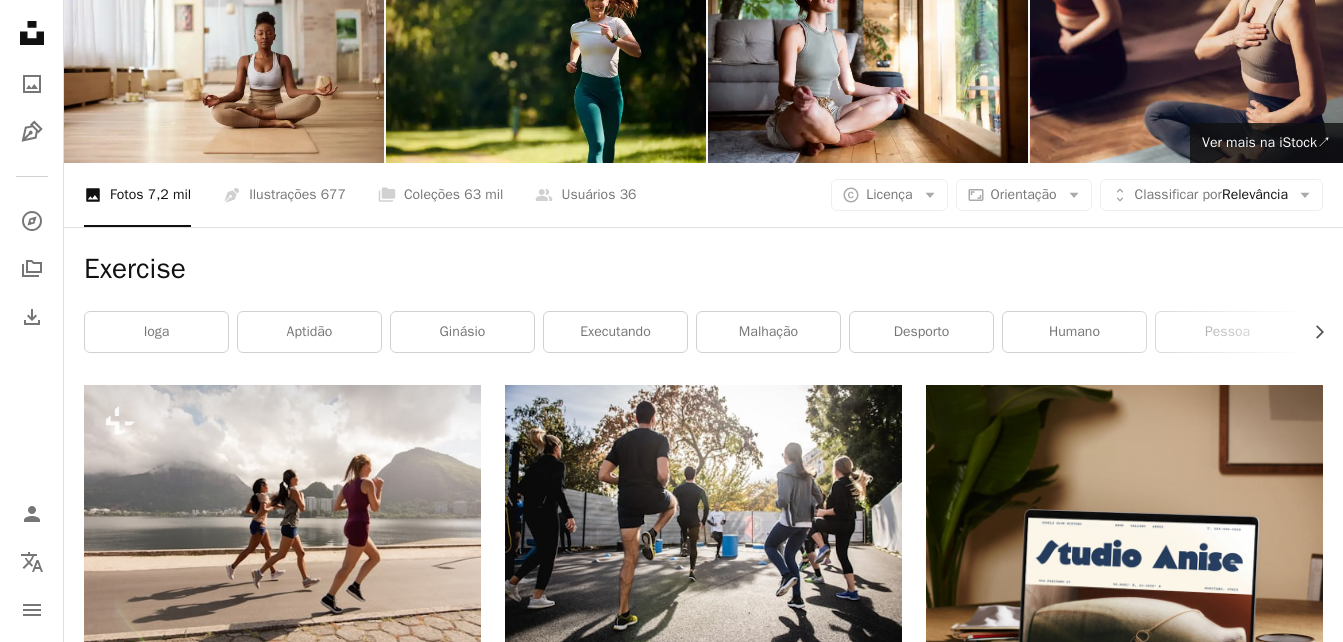 scroll, scrollTop: 0, scrollLeft: 0, axis: both 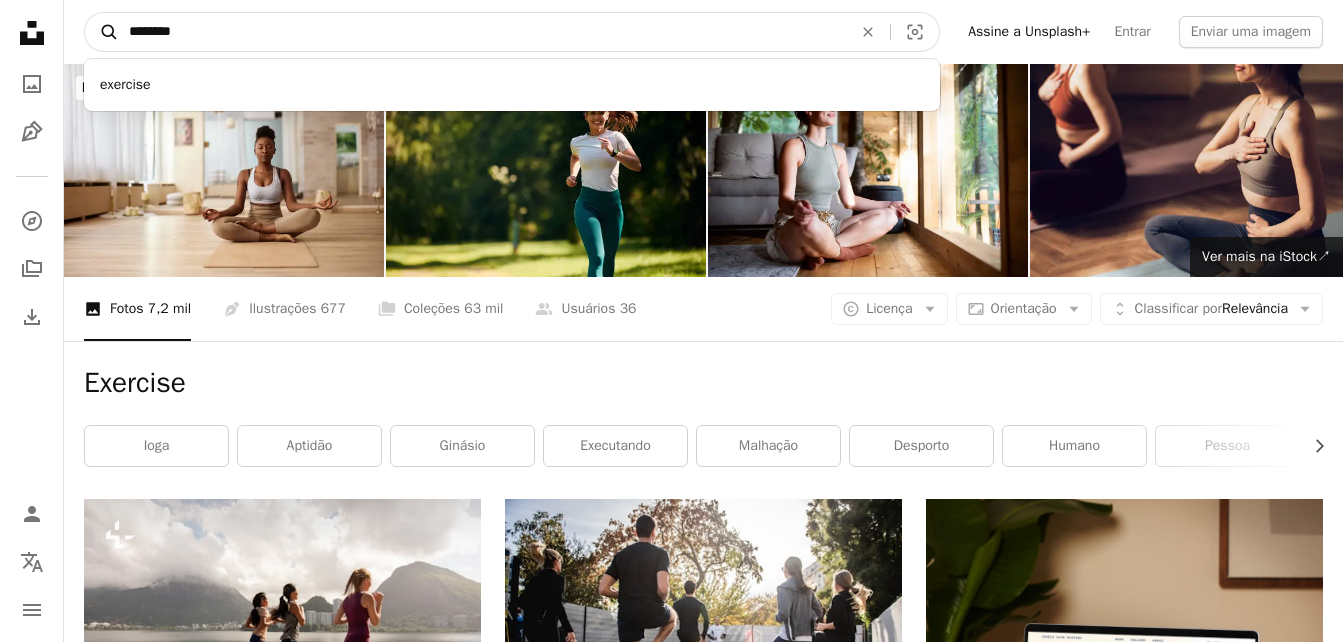 drag, startPoint x: 646, startPoint y: 40, endPoint x: 110, endPoint y: 21, distance: 536.3367 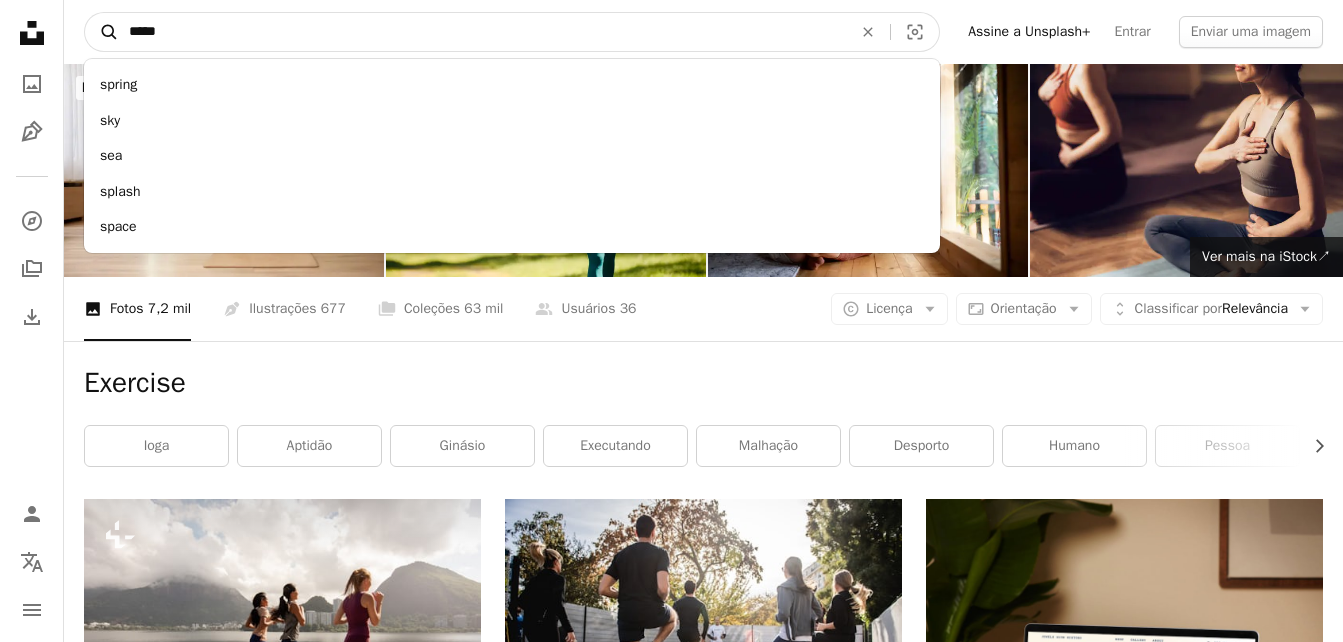 type on "*****" 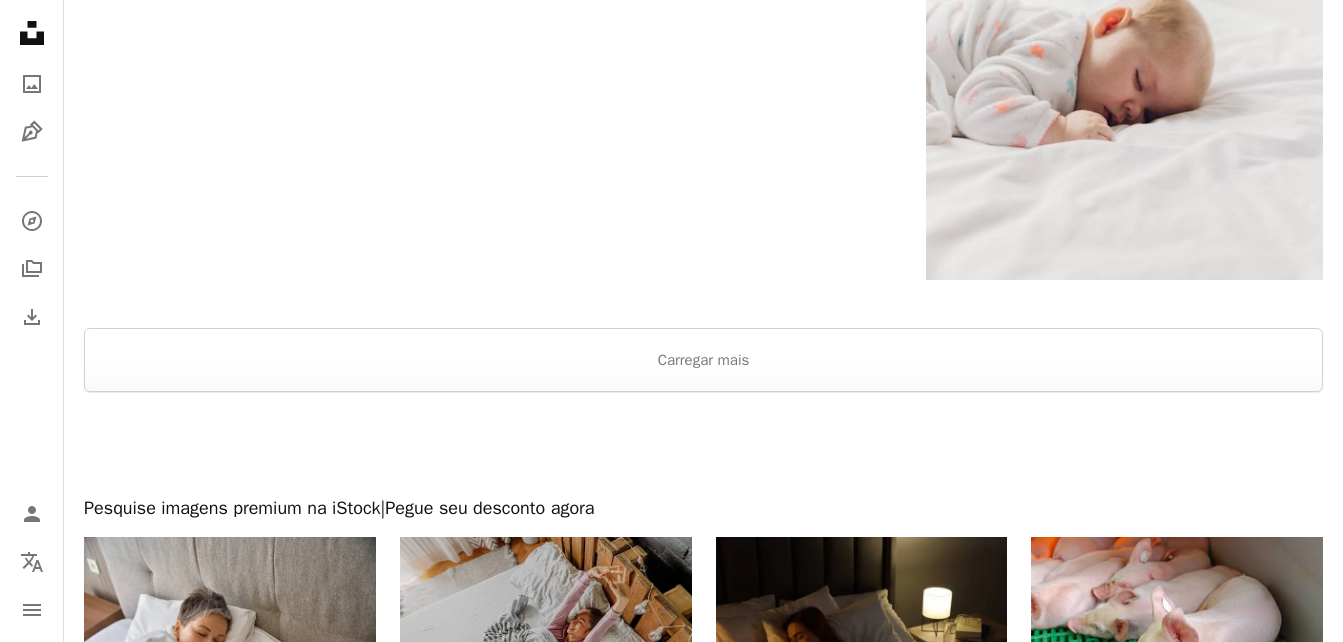 scroll, scrollTop: 3840, scrollLeft: 0, axis: vertical 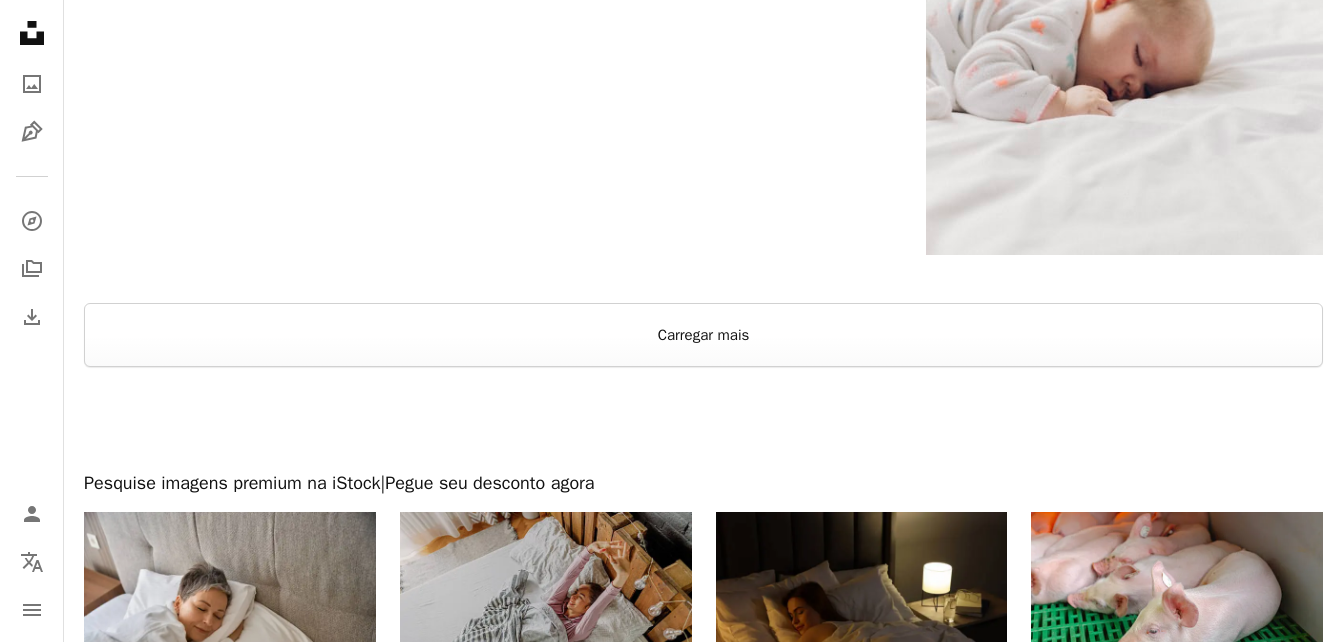 click on "Carregar mais" at bounding box center (703, 335) 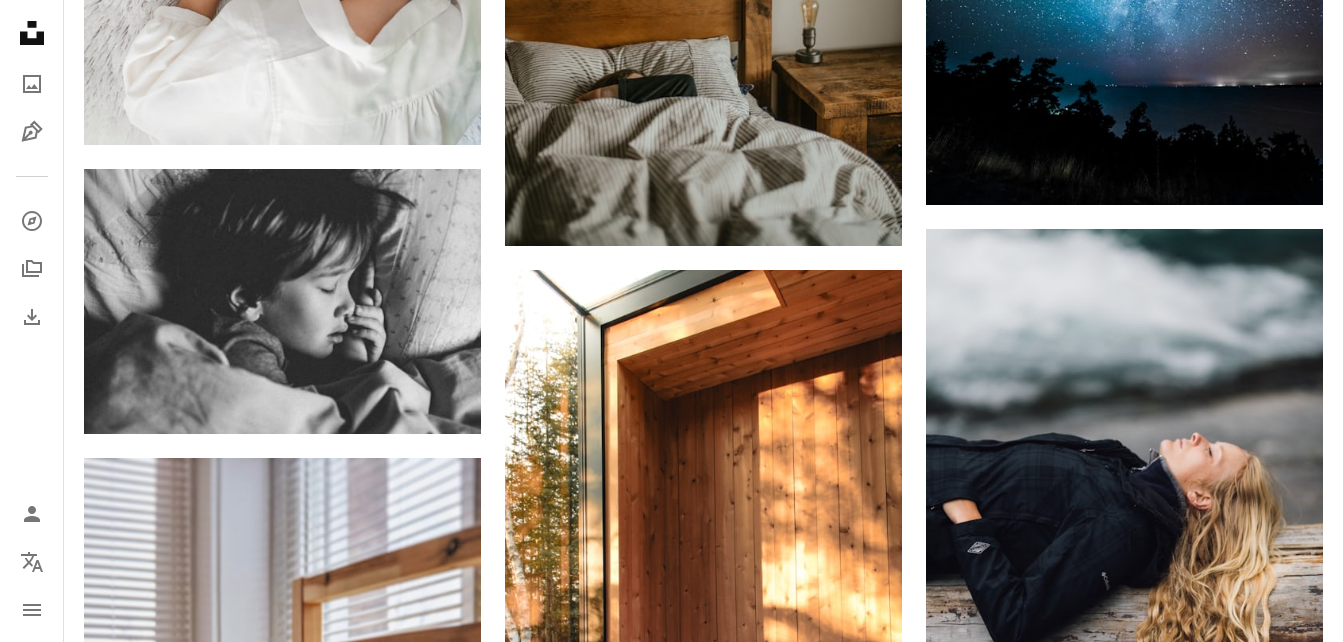 scroll, scrollTop: 24880, scrollLeft: 0, axis: vertical 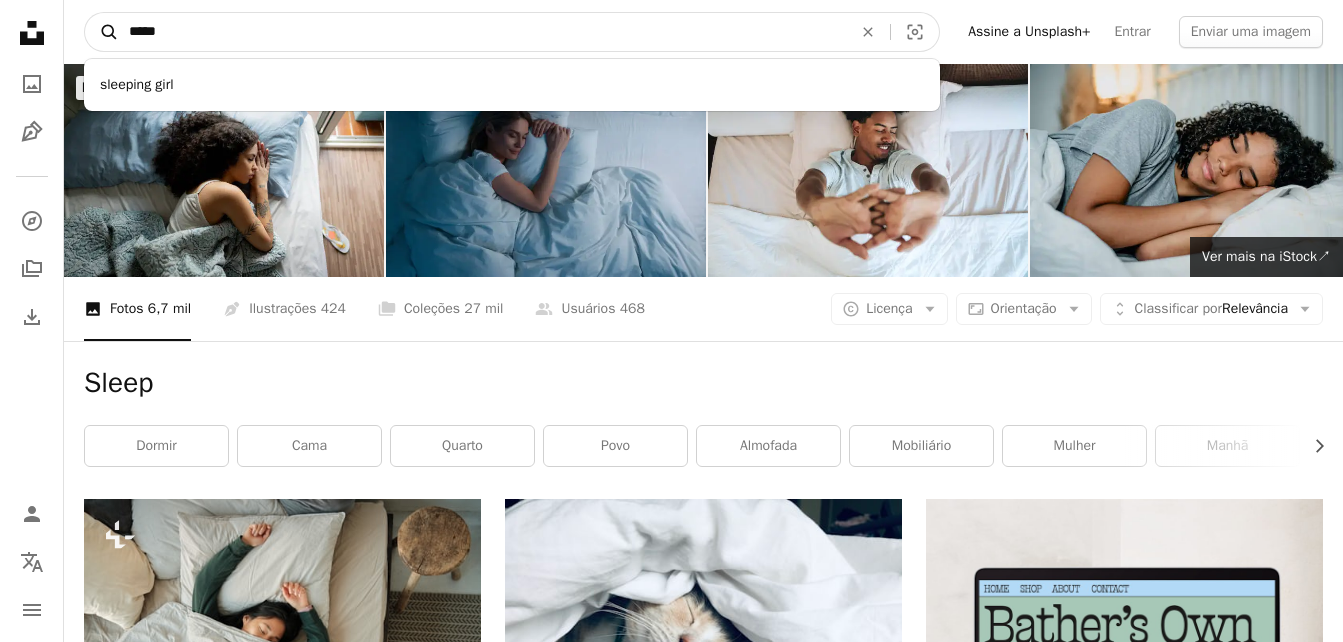 drag, startPoint x: 349, startPoint y: 43, endPoint x: 116, endPoint y: 38, distance: 233.05363 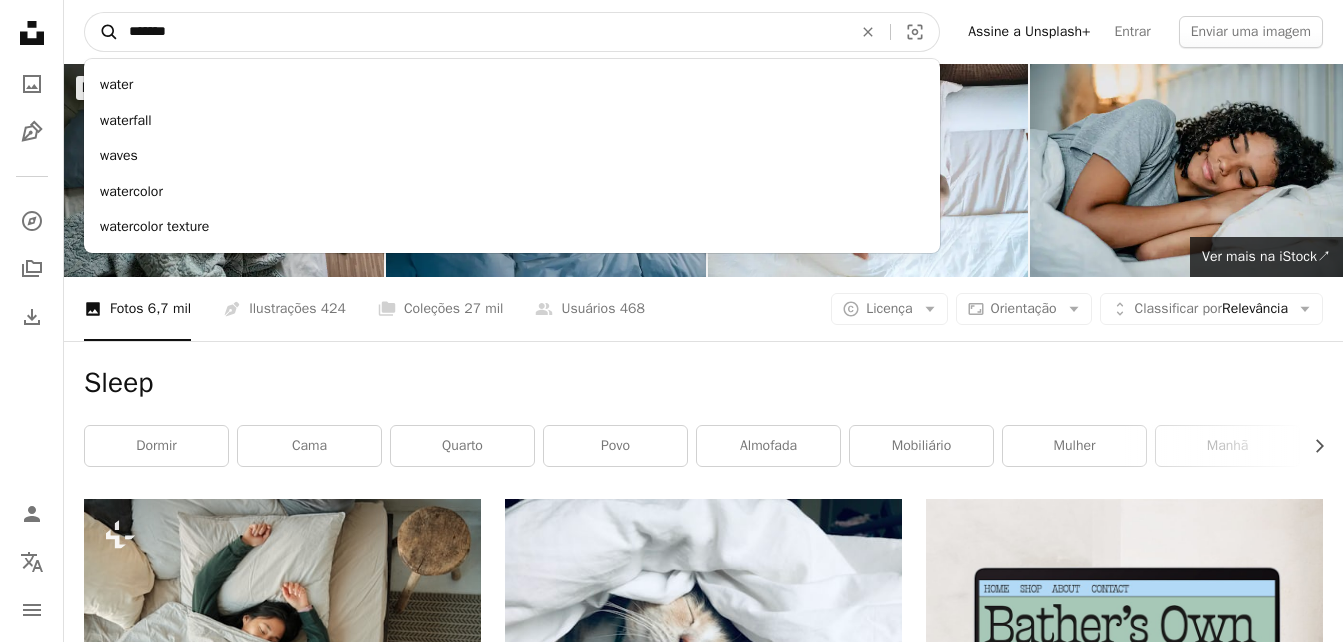 type on "*******" 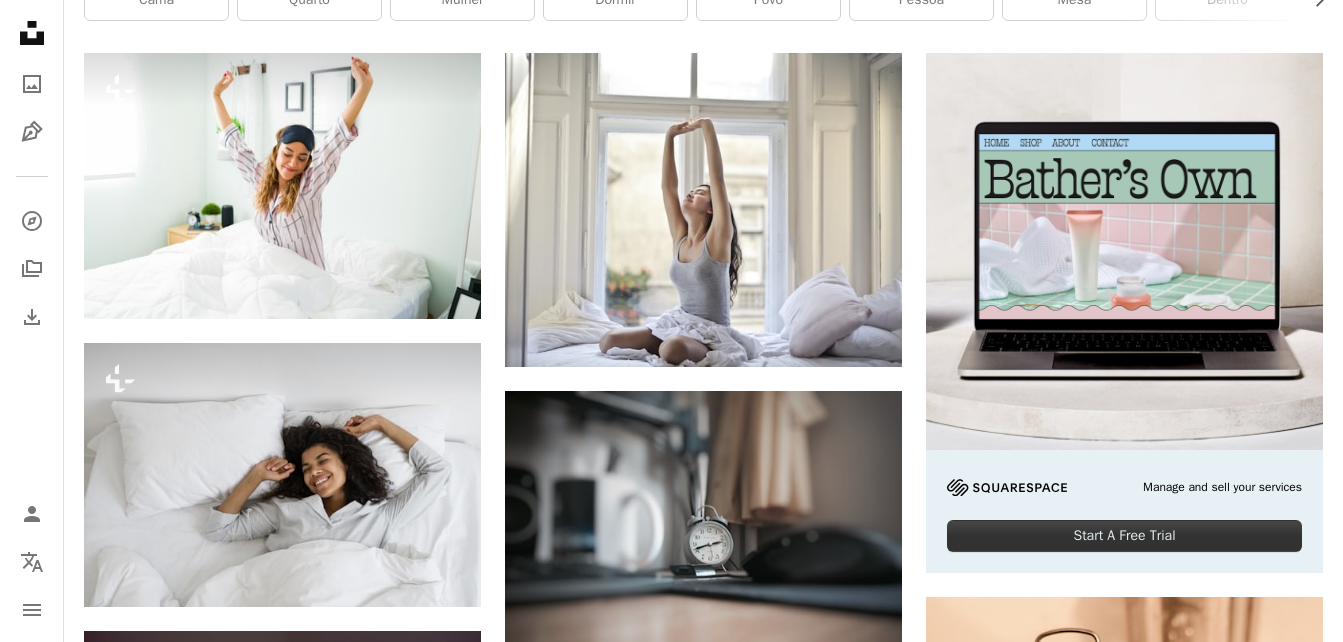 scroll, scrollTop: 489, scrollLeft: 0, axis: vertical 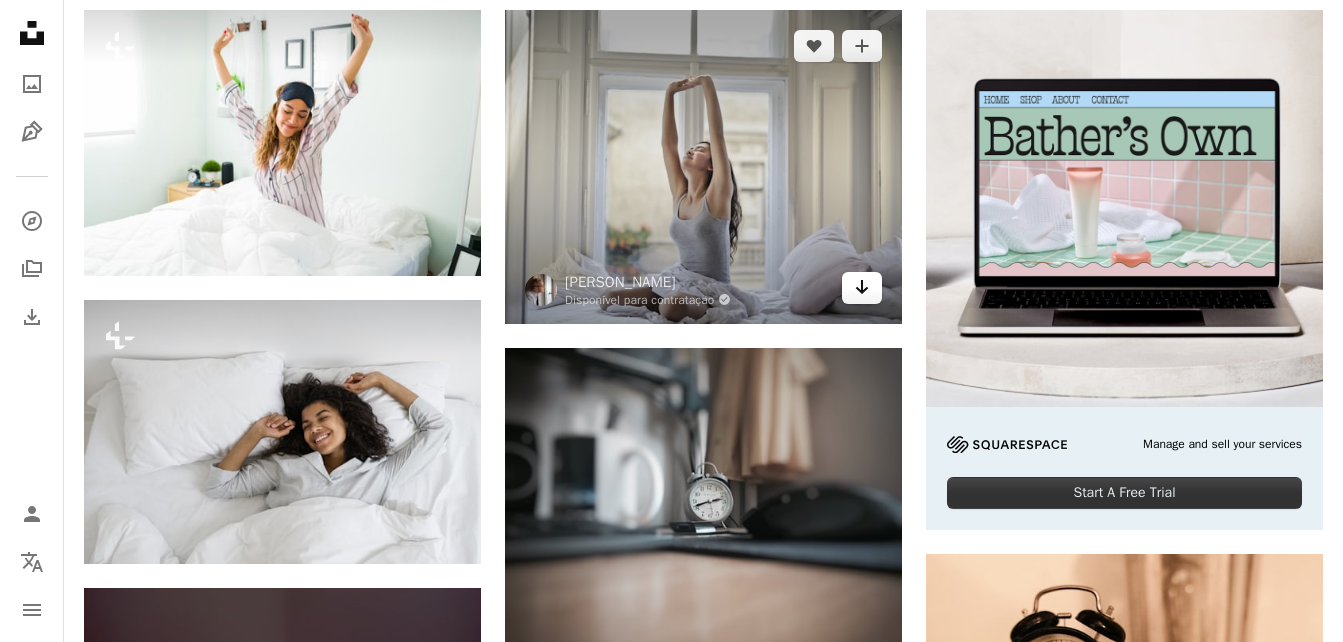 click on "Arrow pointing down" at bounding box center [862, 288] 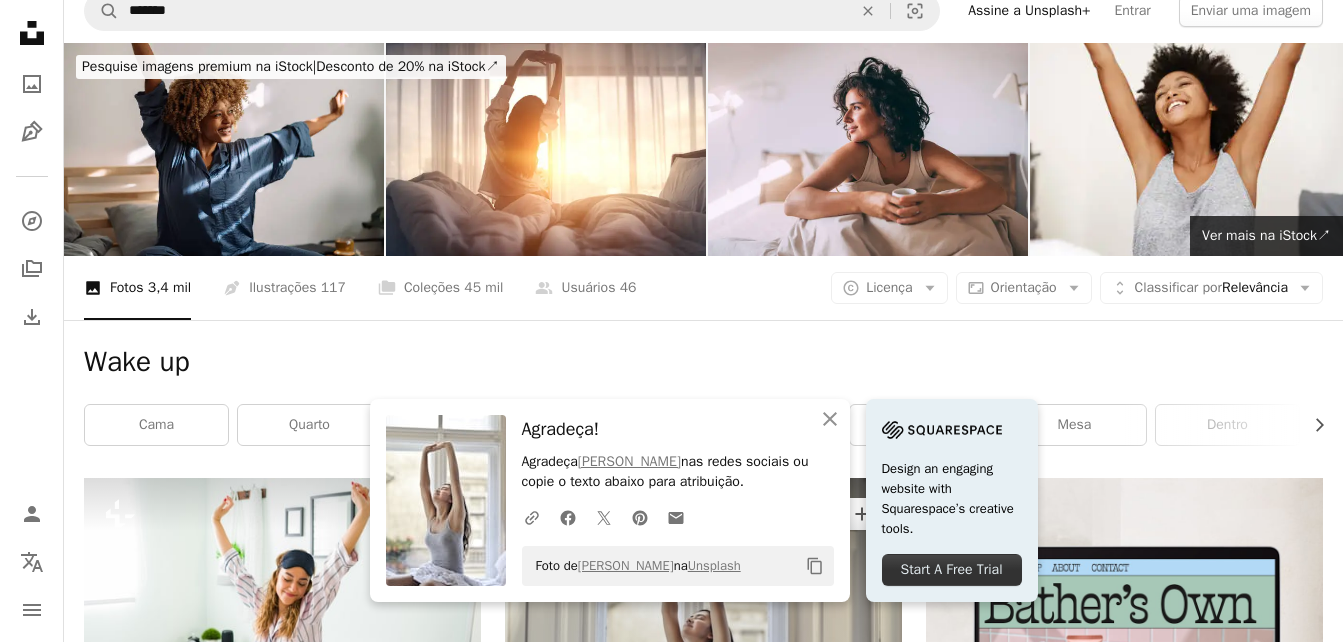 scroll, scrollTop: 0, scrollLeft: 0, axis: both 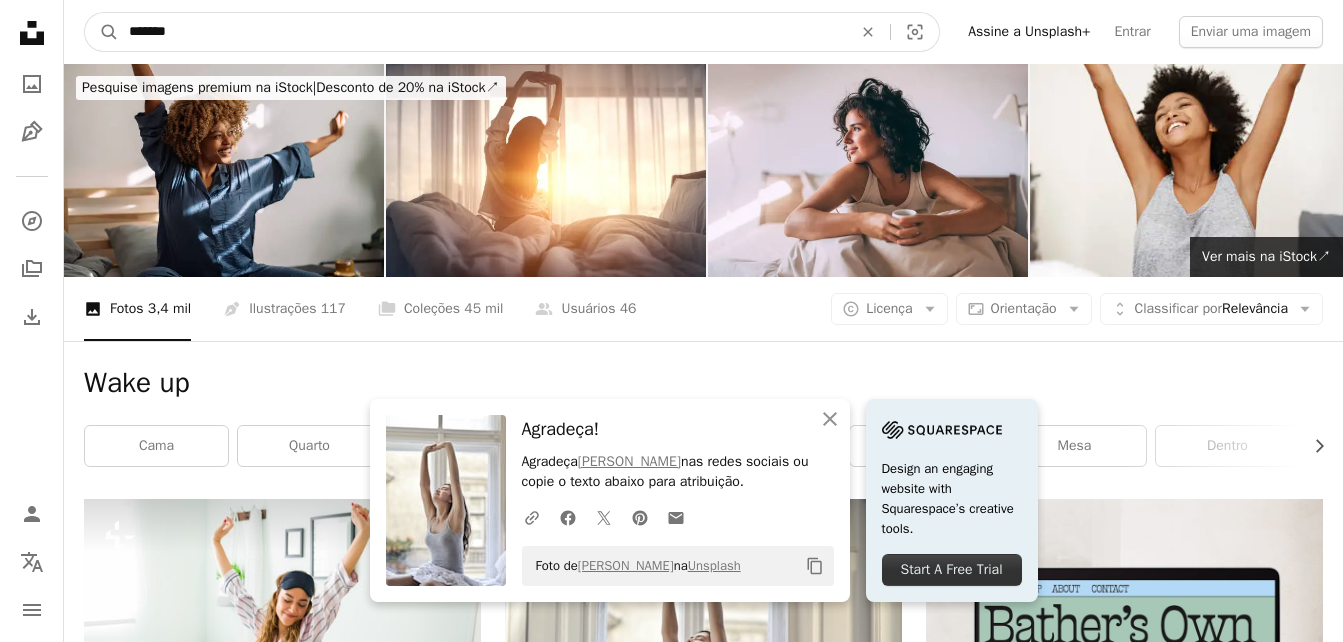 drag, startPoint x: 376, startPoint y: 33, endPoint x: 83, endPoint y: 41, distance: 293.1092 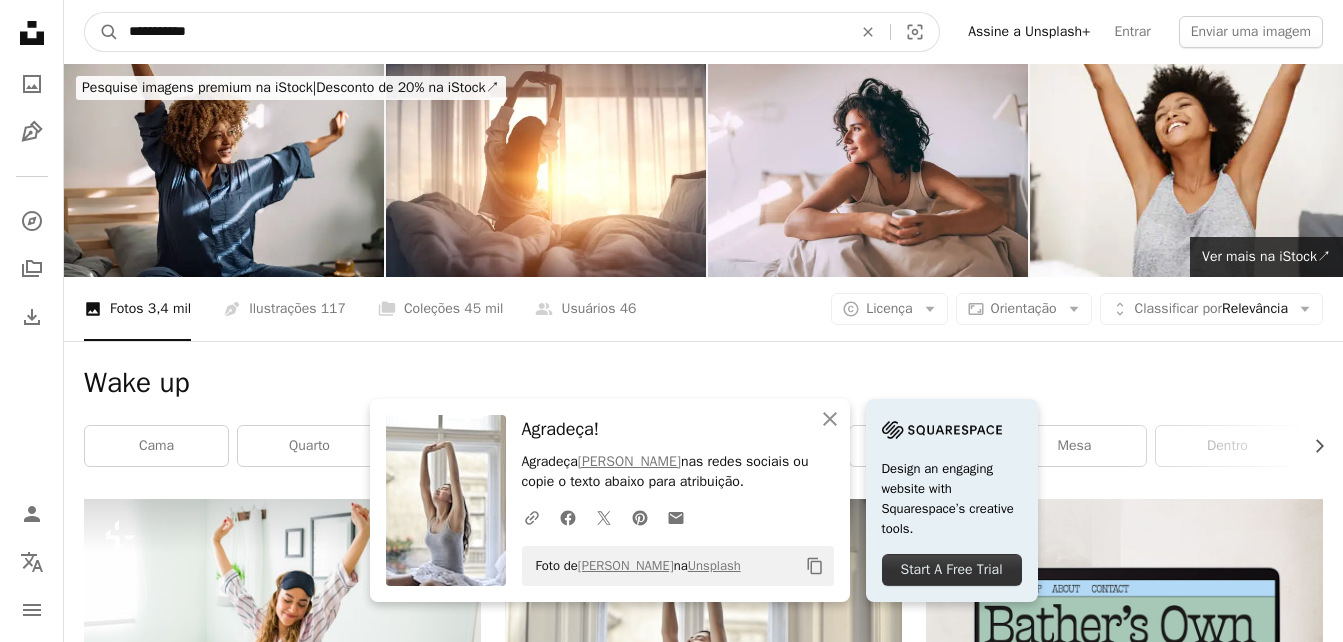type on "**********" 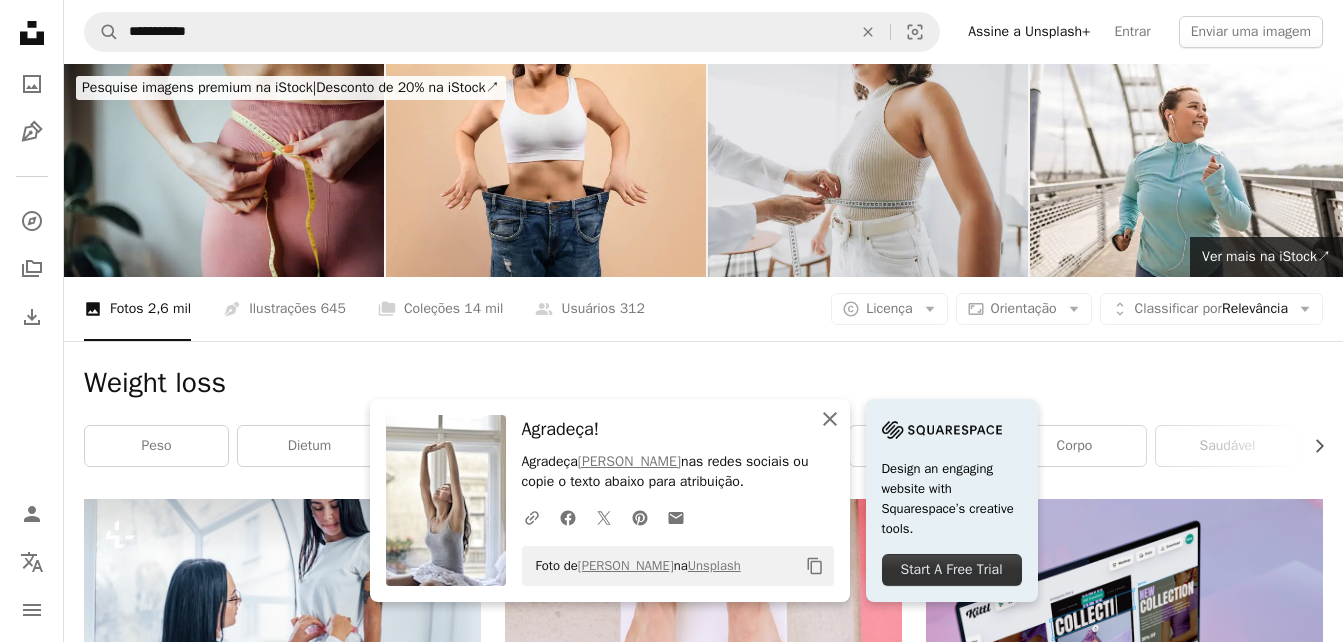 click 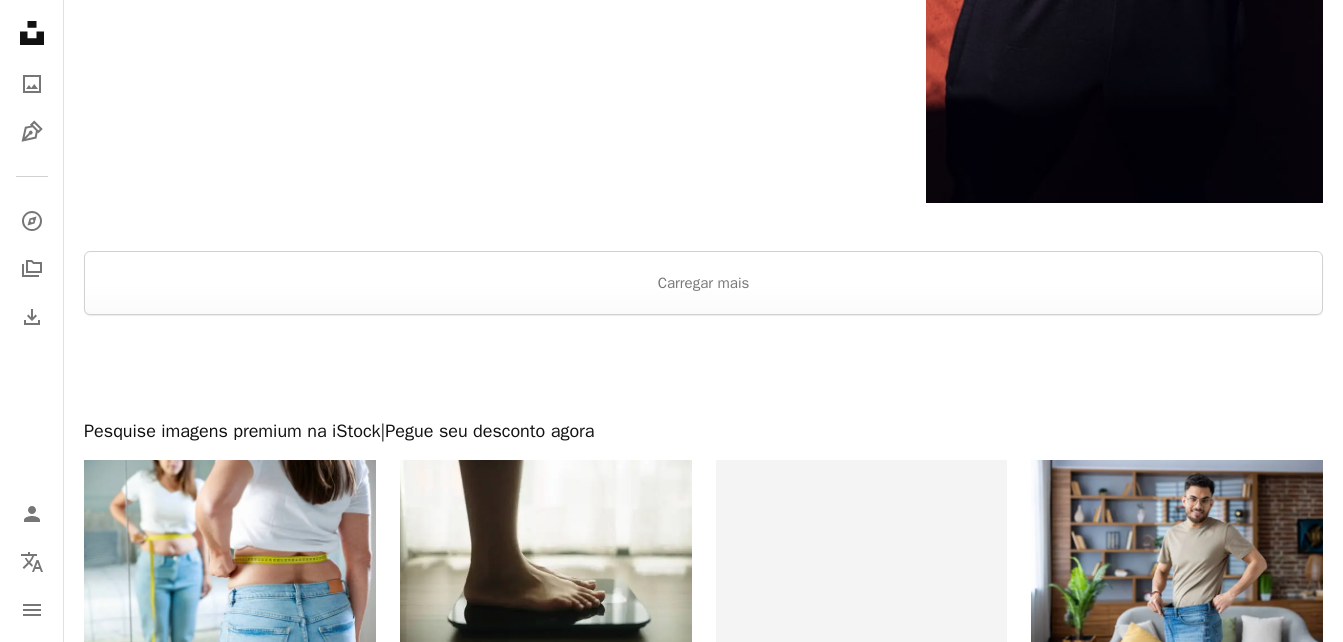 scroll, scrollTop: 3240, scrollLeft: 0, axis: vertical 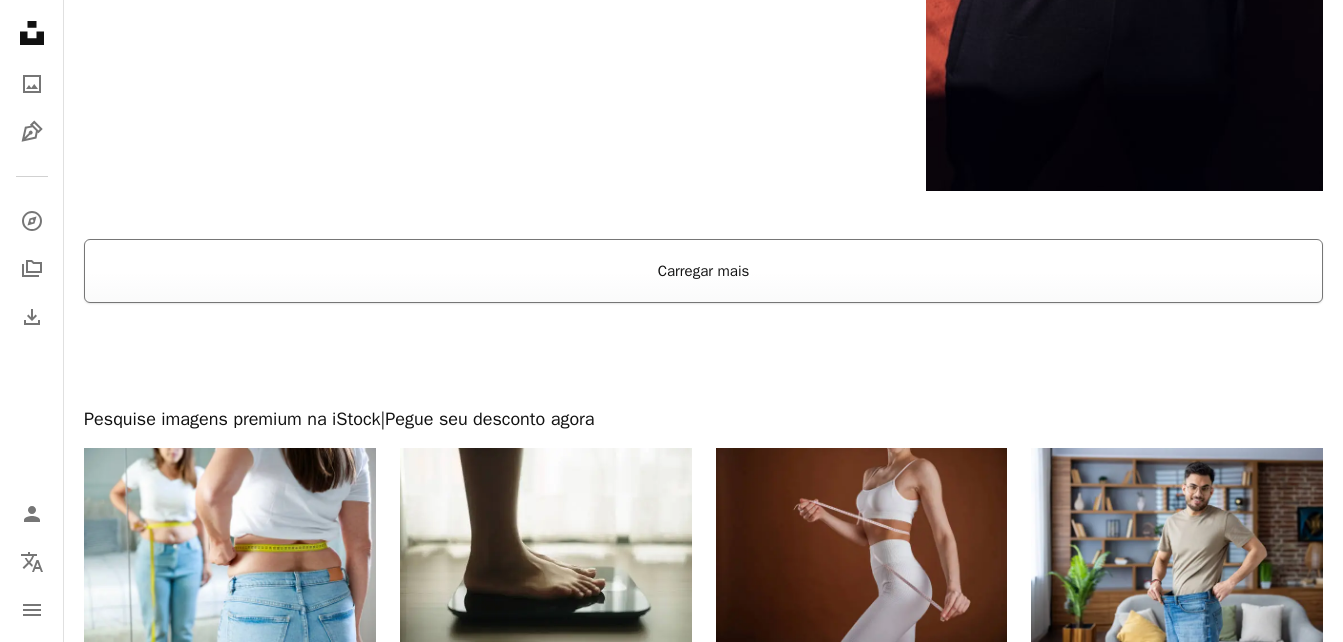 click on "Carregar mais" at bounding box center [703, 271] 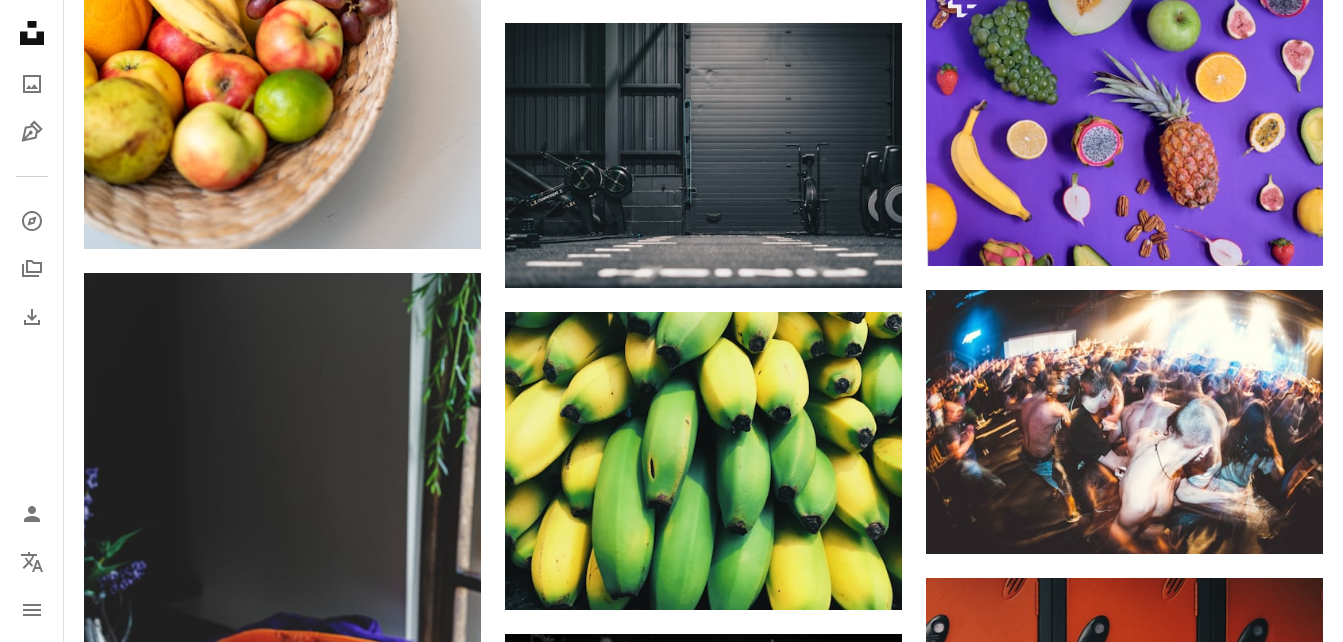 scroll, scrollTop: 16600, scrollLeft: 0, axis: vertical 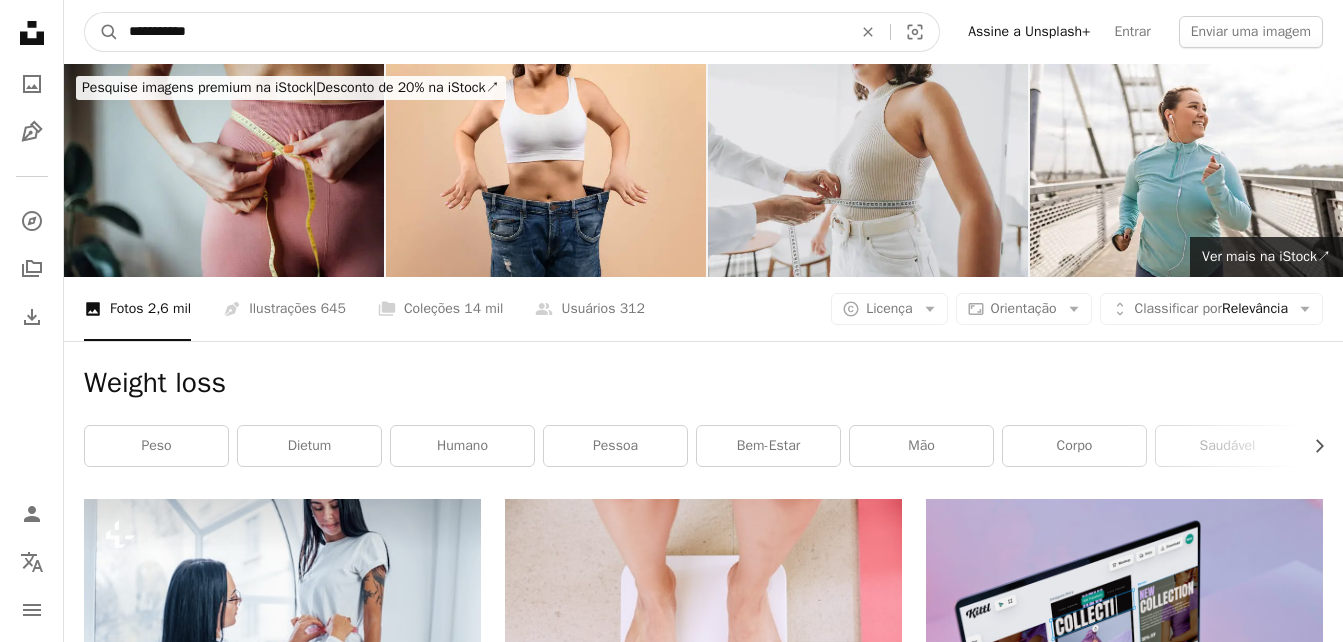 drag, startPoint x: 371, startPoint y: 42, endPoint x: 175, endPoint y: 35, distance: 196.12495 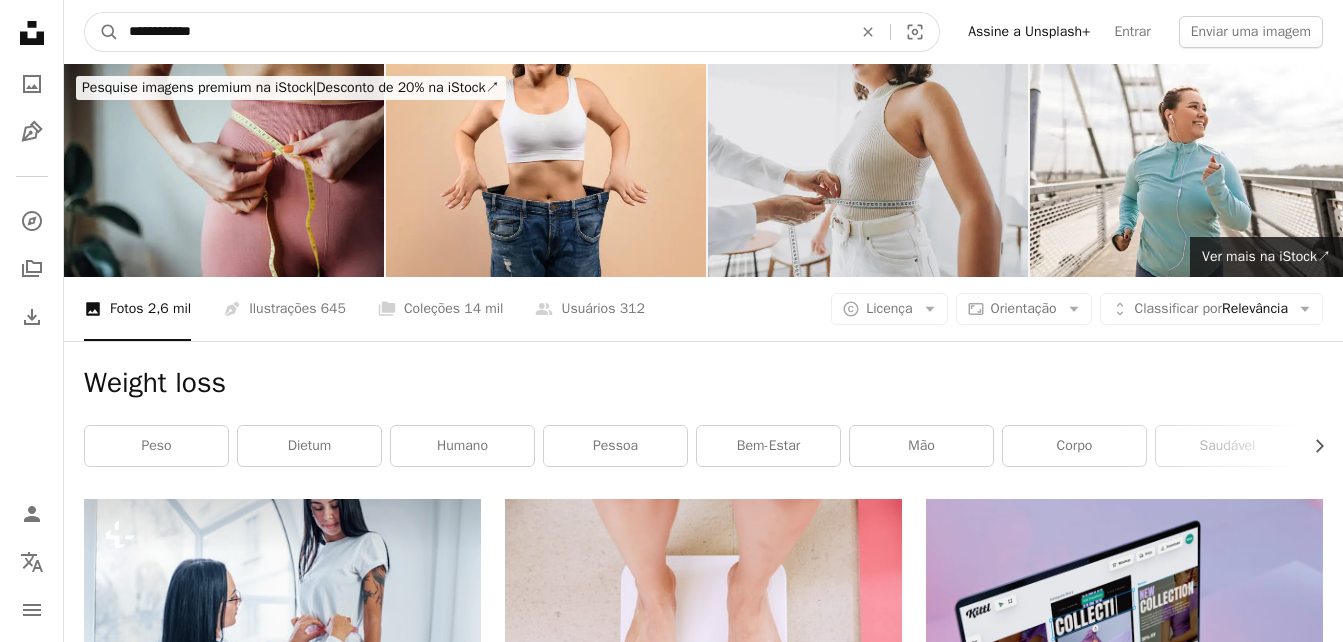 type on "**********" 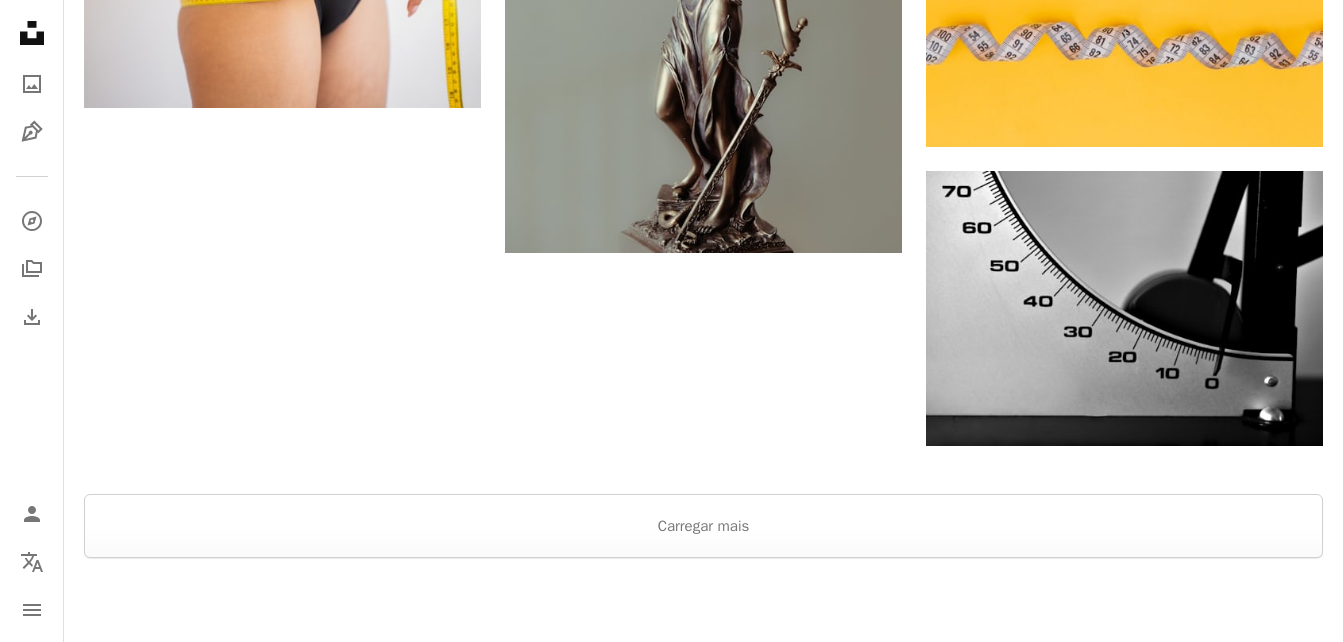scroll, scrollTop: 2680, scrollLeft: 0, axis: vertical 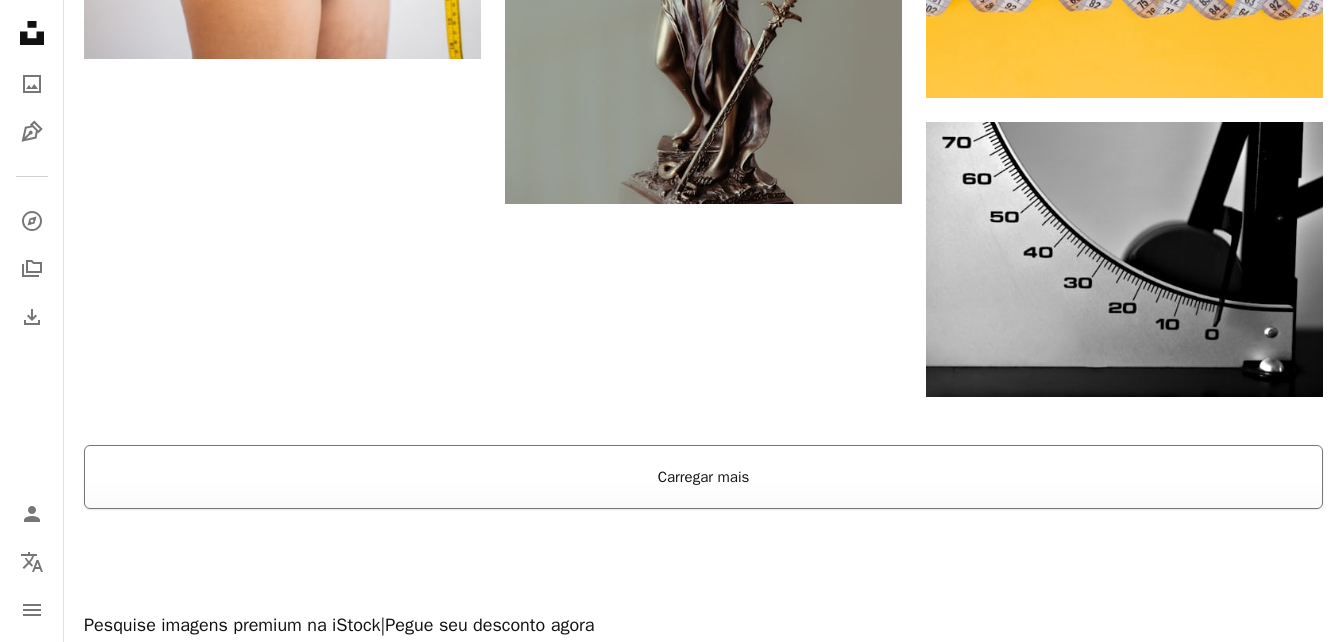 click on "Carregar mais" at bounding box center [703, 477] 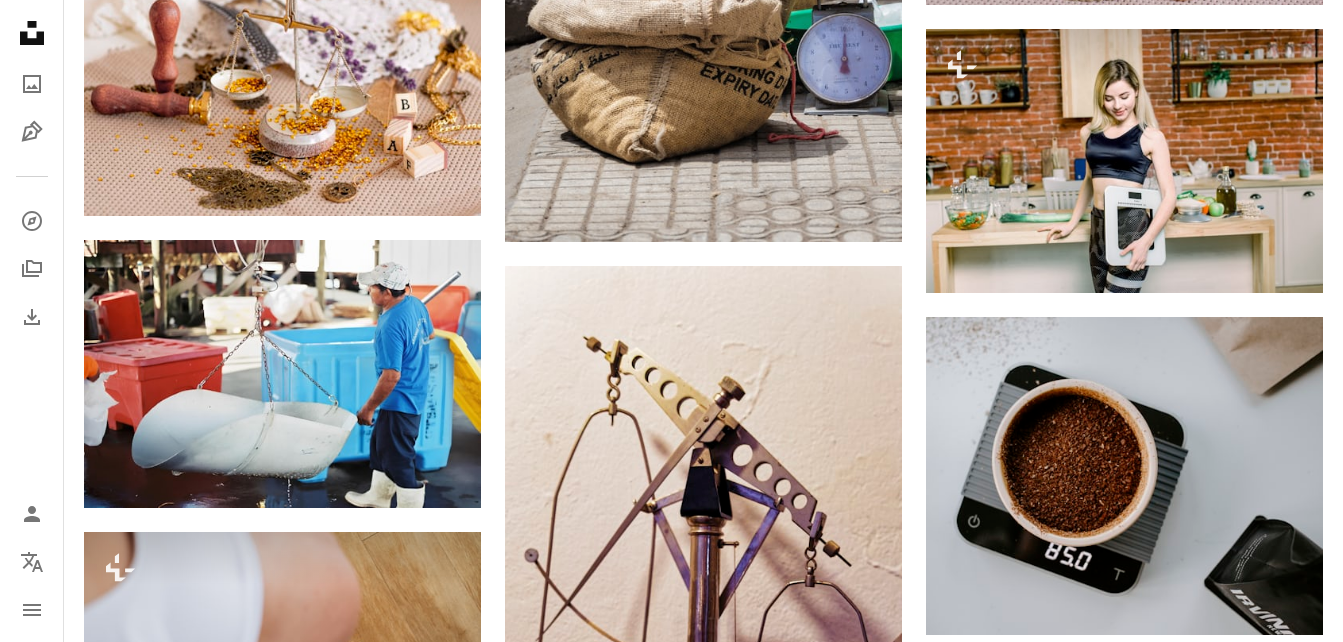 scroll, scrollTop: 7560, scrollLeft: 0, axis: vertical 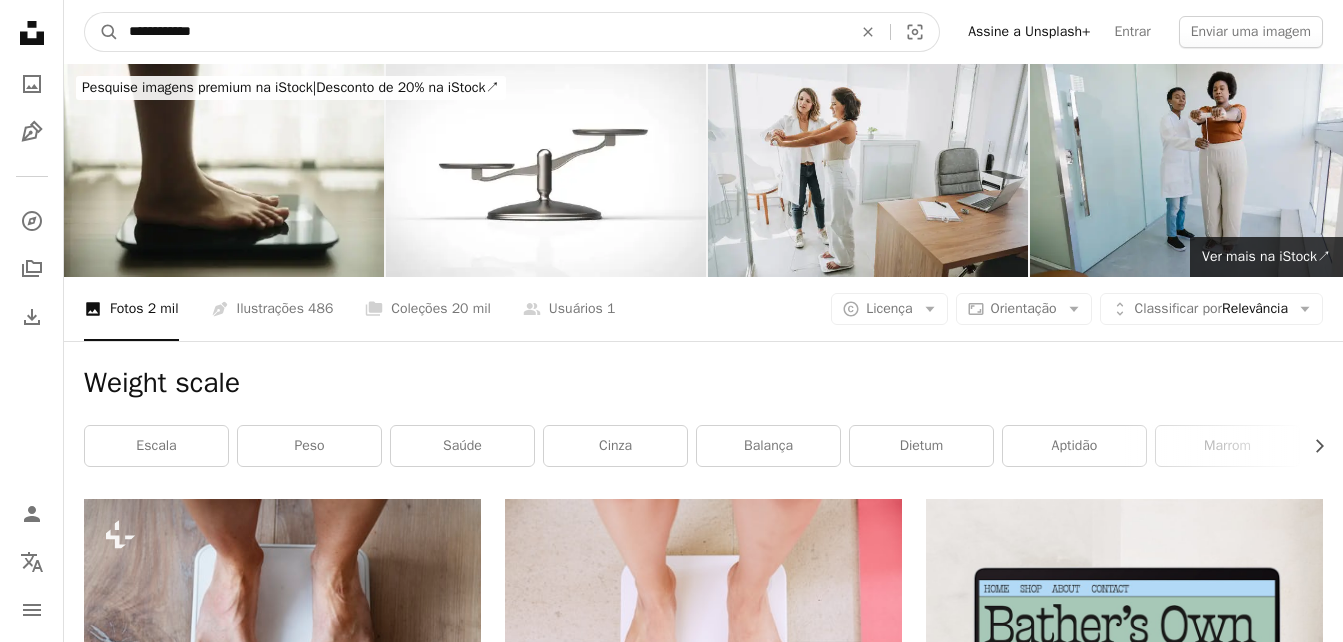 drag, startPoint x: 318, startPoint y: 34, endPoint x: 119, endPoint y: 23, distance: 199.30379 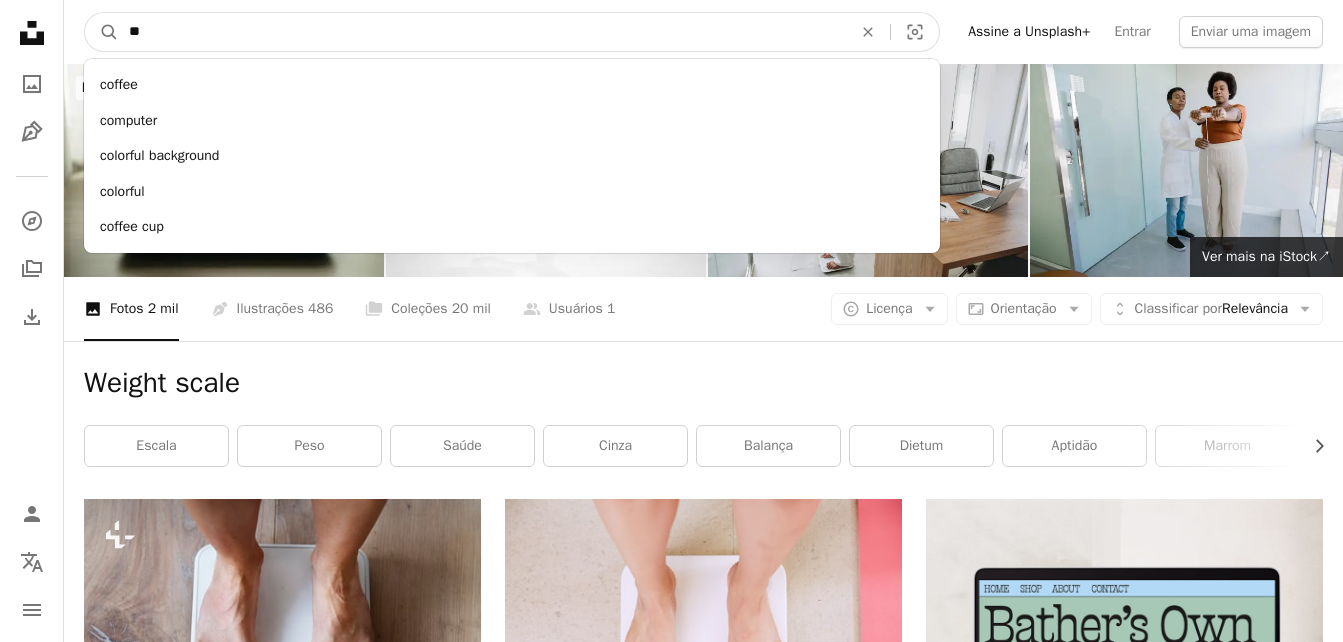 type on "*" 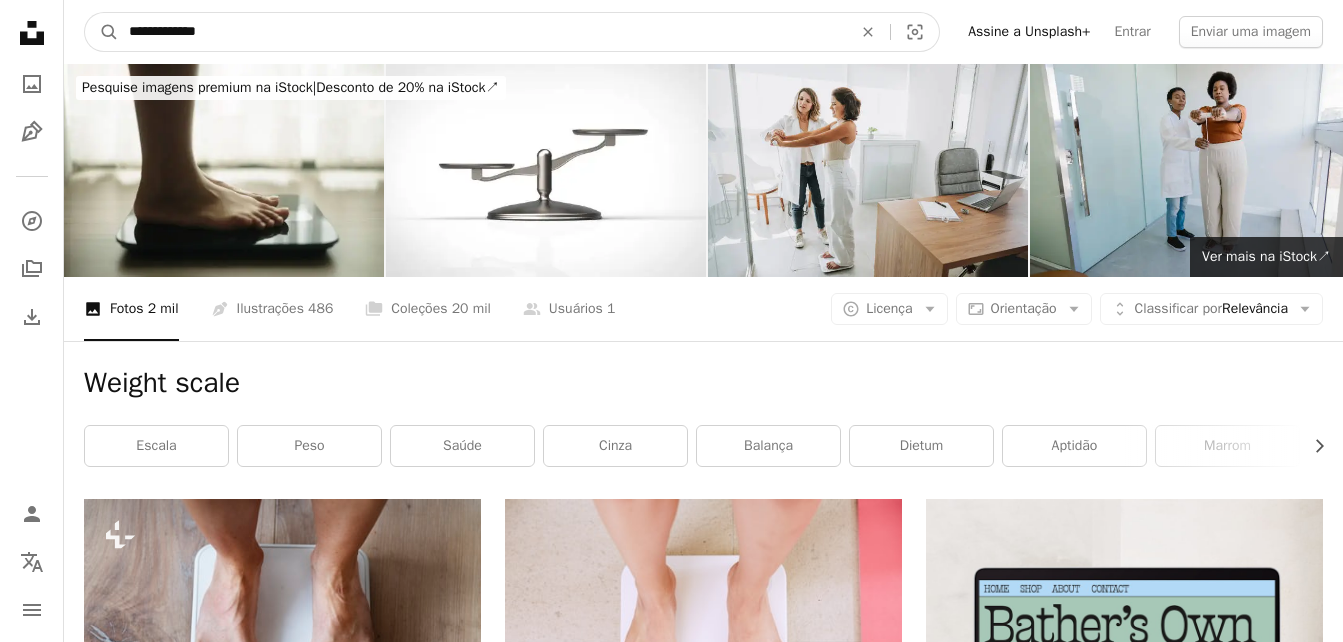 type on "**********" 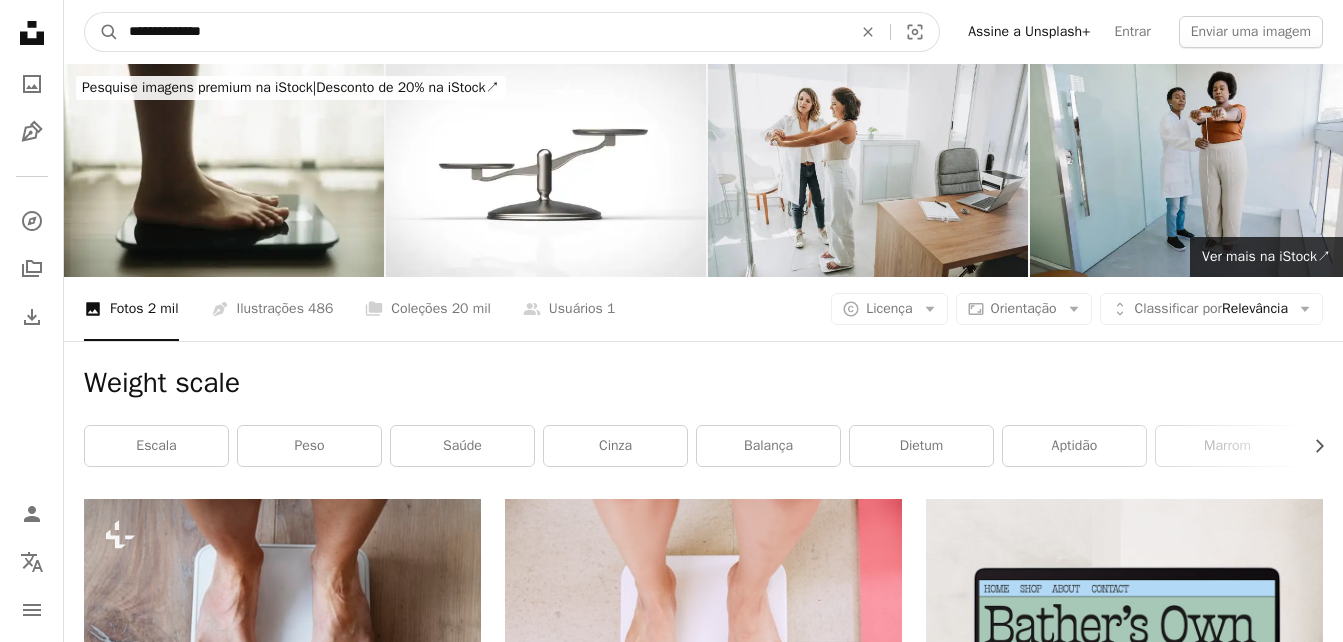 click on "A magnifying glass" at bounding box center [102, 32] 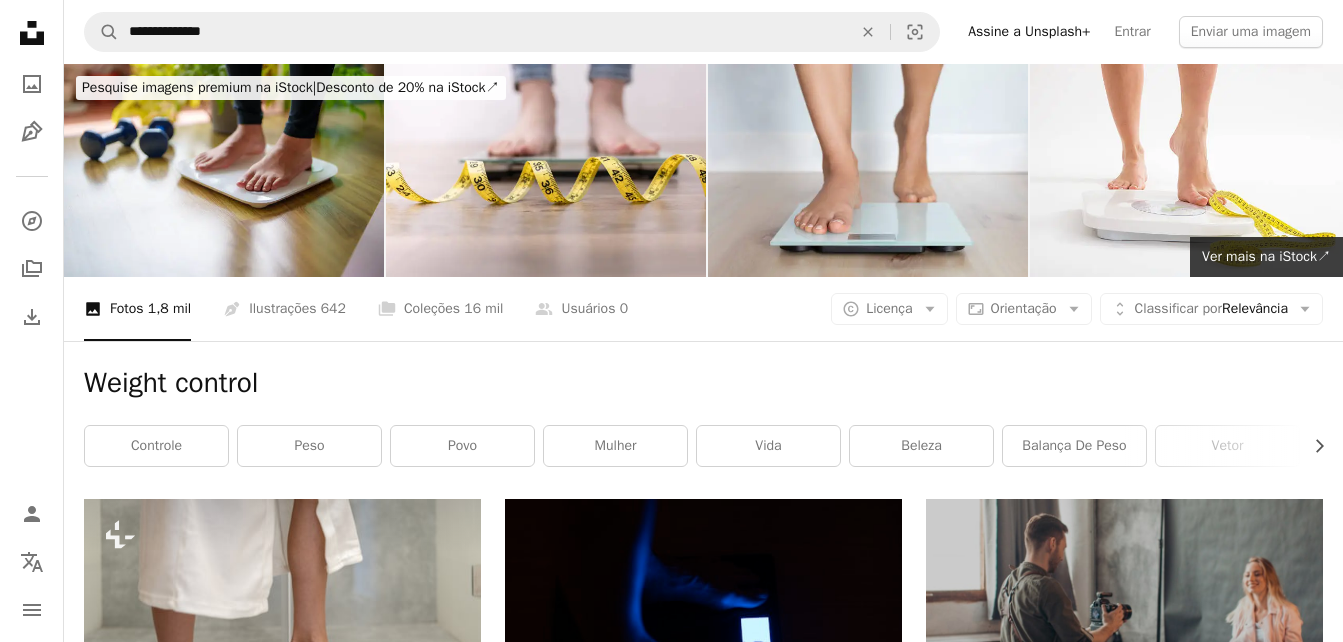 click on "Weight control" at bounding box center [703, 383] 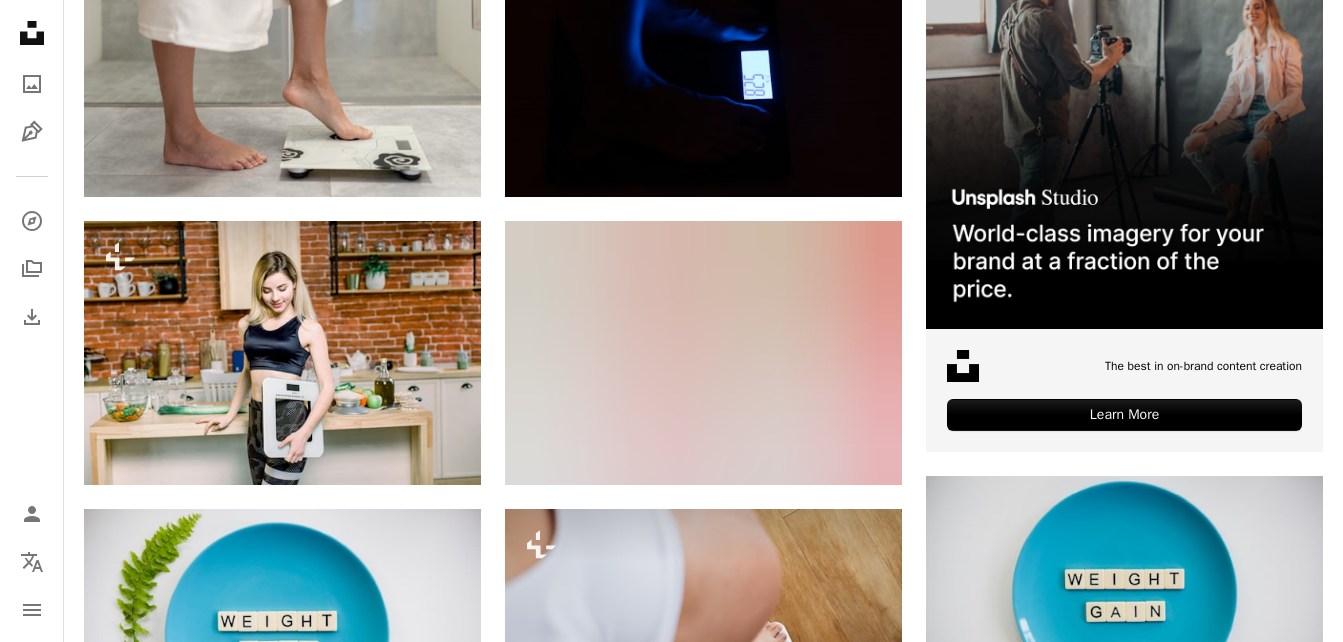 scroll, scrollTop: 640, scrollLeft: 0, axis: vertical 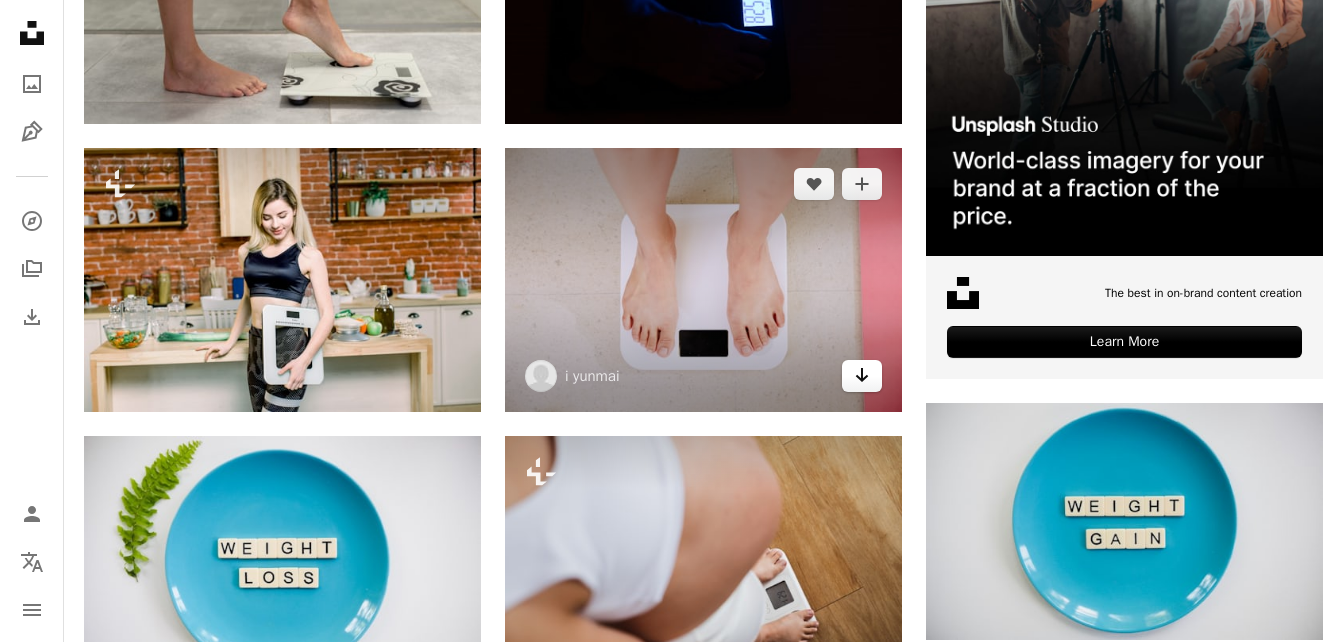 click on "Arrow pointing down" 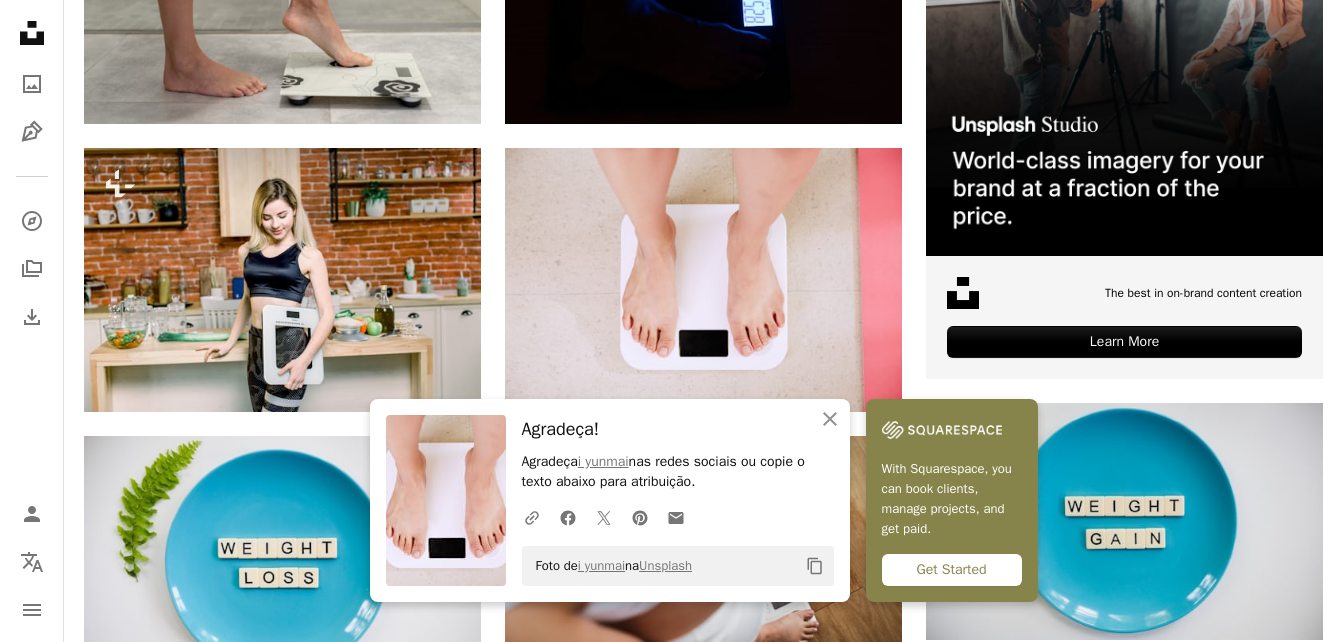 click on "Plus sign for Unsplash+ A heart A plus sign Getty Images Para  Unsplash+ A lock Baixar Plus sign for Unsplash+ A heart A plus sign Getty Images Para  Unsplash+ A lock Baixar A heart A plus sign Total Shape Arrow pointing down A heart A plus sign [PERSON_NAME] Arrow pointing down A heart A plus sign [PERSON_NAME] Arrow pointing down A heart A plus sign [PERSON_NAME] Arrow pointing down A heart A plus sign engin akyurt Disponível para contratação A checkmark inside of a circle Arrow pointing down A heart A plus sign i yunmai Arrow pointing down Plus sign for Unsplash+ A heart A plus sign Getty Images Para  Unsplash+ A lock Baixar A heart A plus sign Kedibone [PERSON_NAME] Disponível para contratação A checkmark inside of a circle Arrow pointing down A heart A plus sign [PERSON_NAME] [PERSON_NAME] Disponível para contratação A checkmark inside of a circle Arrow pointing down A heart A plus sign charlesdeluvio Arrow pointing down The best in on-brand content creation Learn More A heart A plus sign Para" at bounding box center [703, 1266] 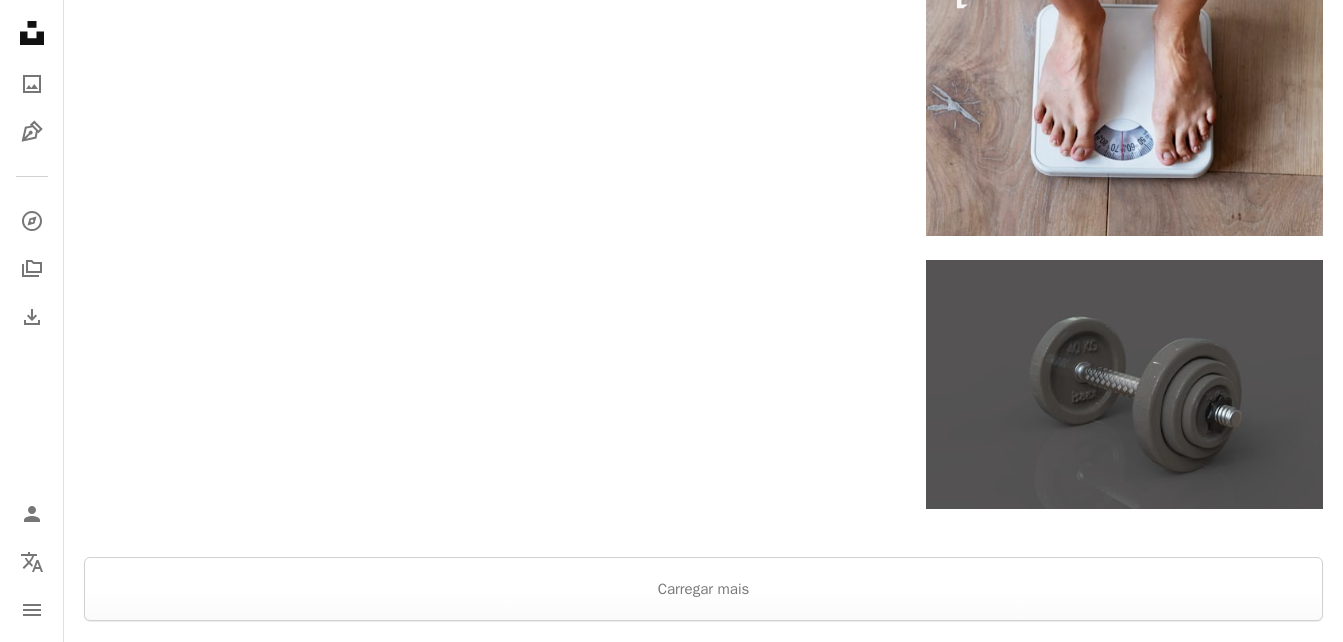 scroll, scrollTop: 2880, scrollLeft: 0, axis: vertical 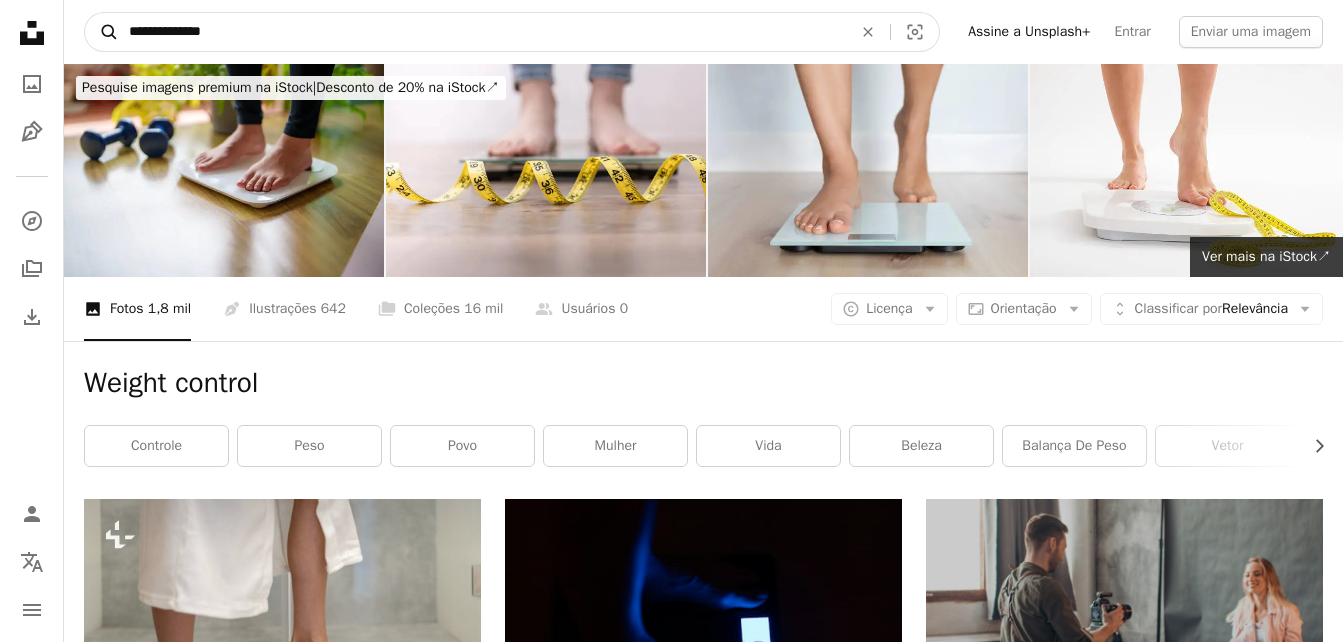 drag, startPoint x: 344, startPoint y: 38, endPoint x: 100, endPoint y: 23, distance: 244.46063 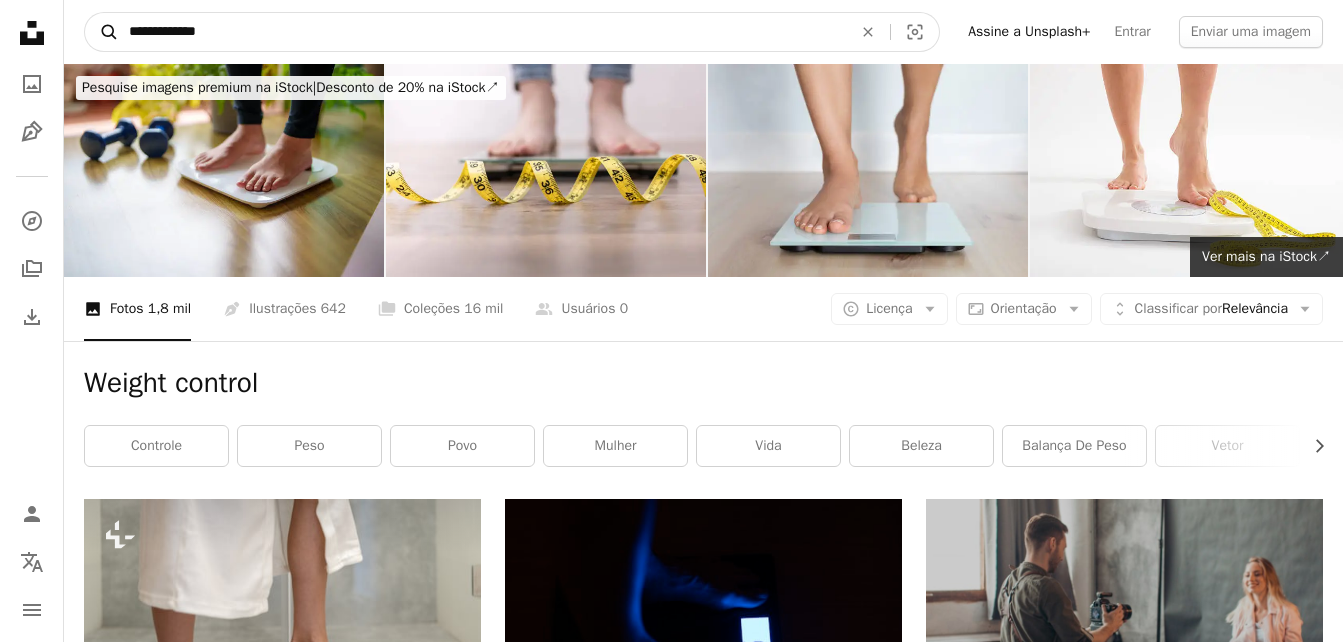 type on "**********" 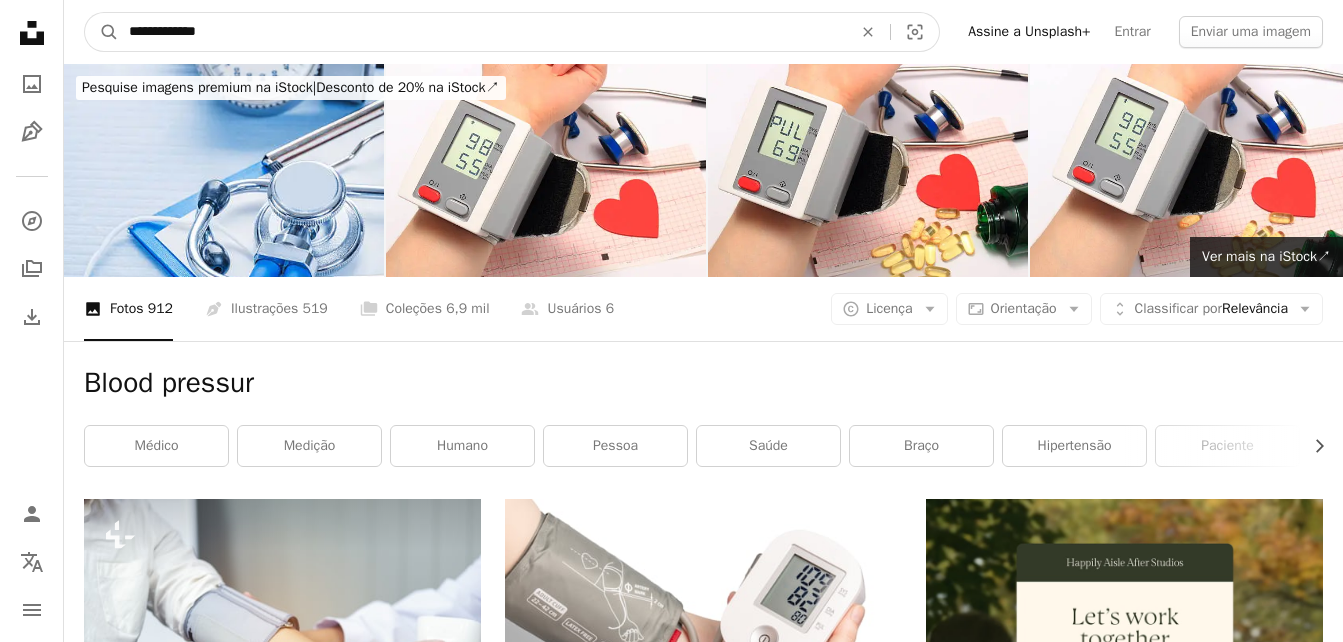 click on "**********" at bounding box center (482, 32) 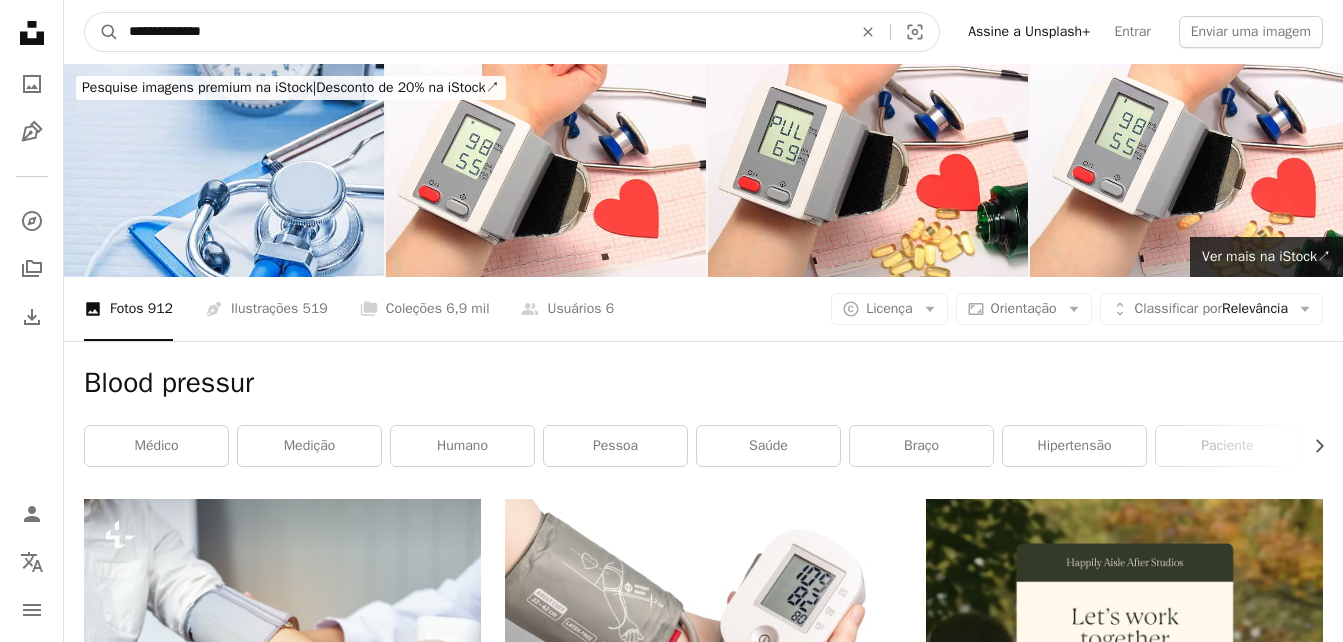 type on "**********" 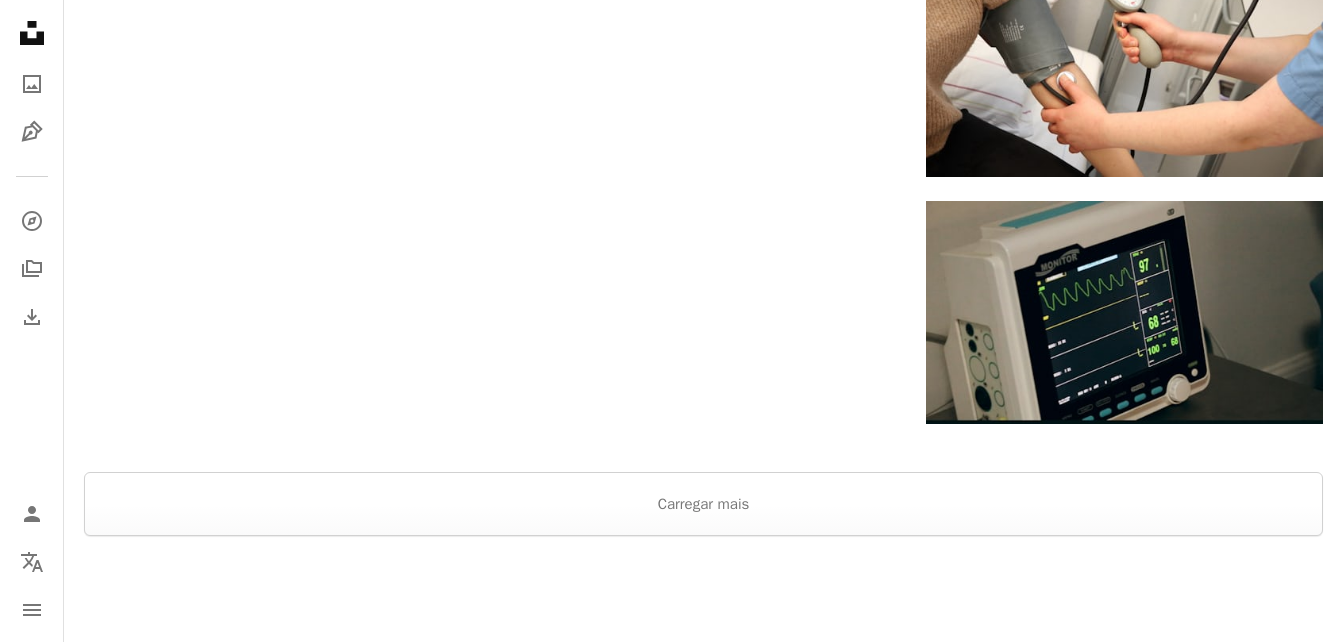 scroll, scrollTop: 3240, scrollLeft: 0, axis: vertical 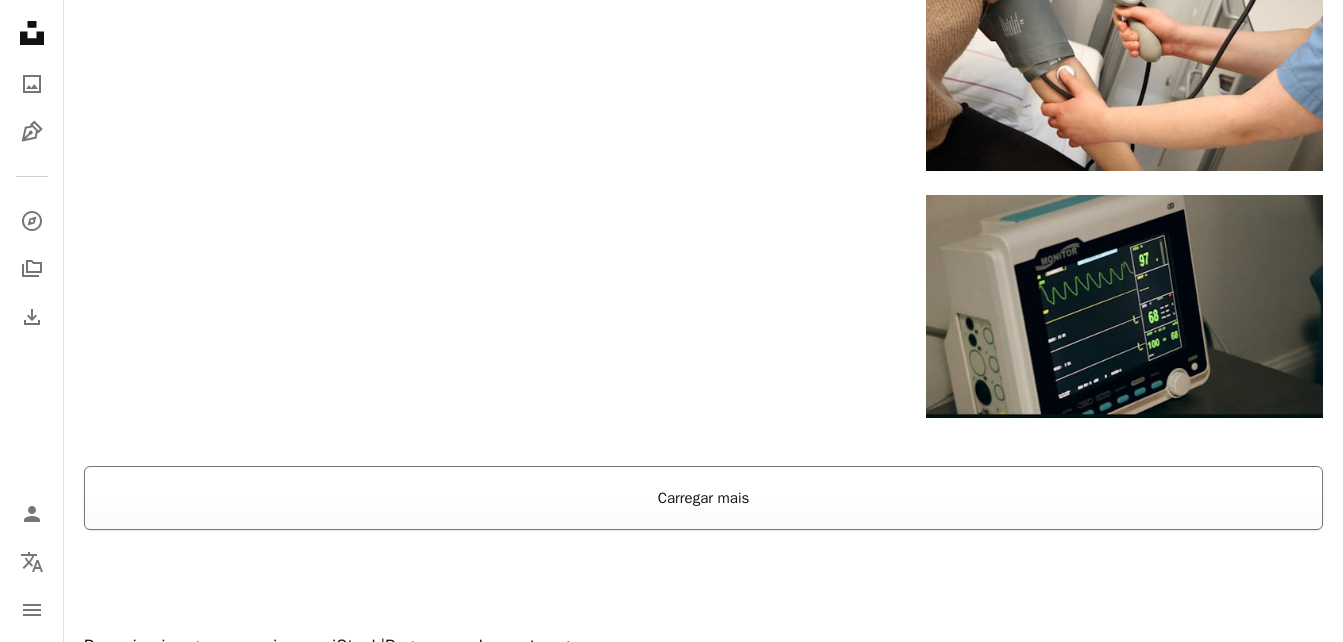 click on "Carregar mais" at bounding box center [703, 498] 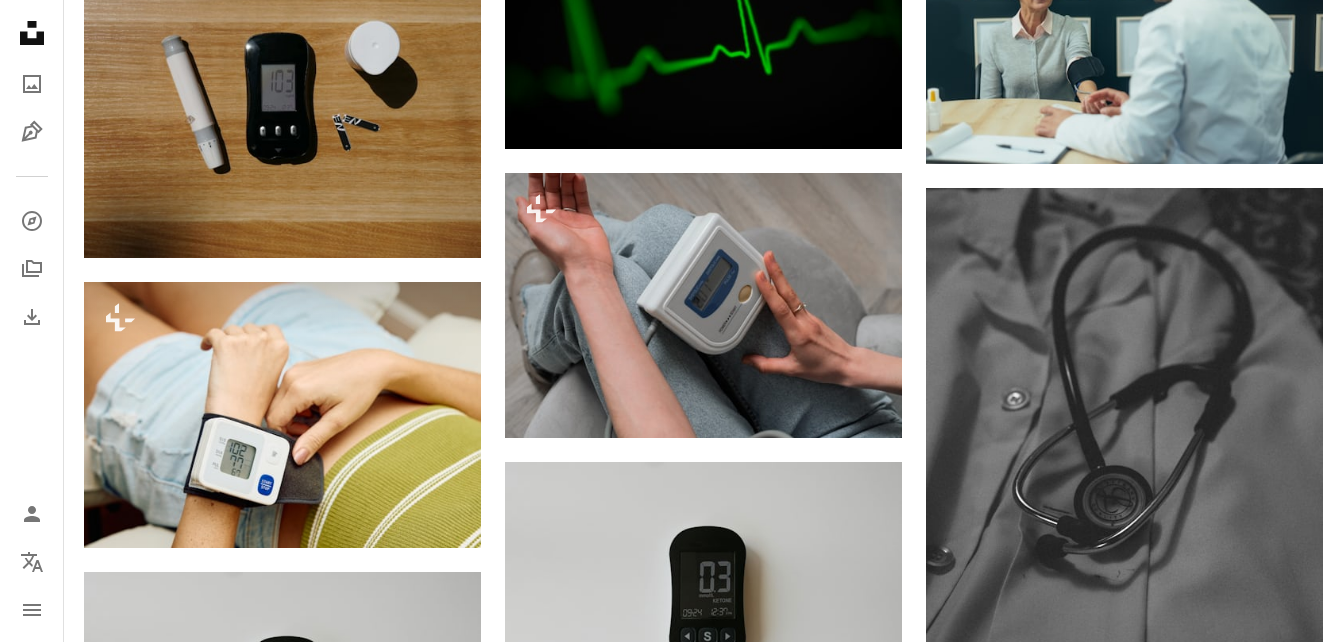 scroll, scrollTop: 12880, scrollLeft: 0, axis: vertical 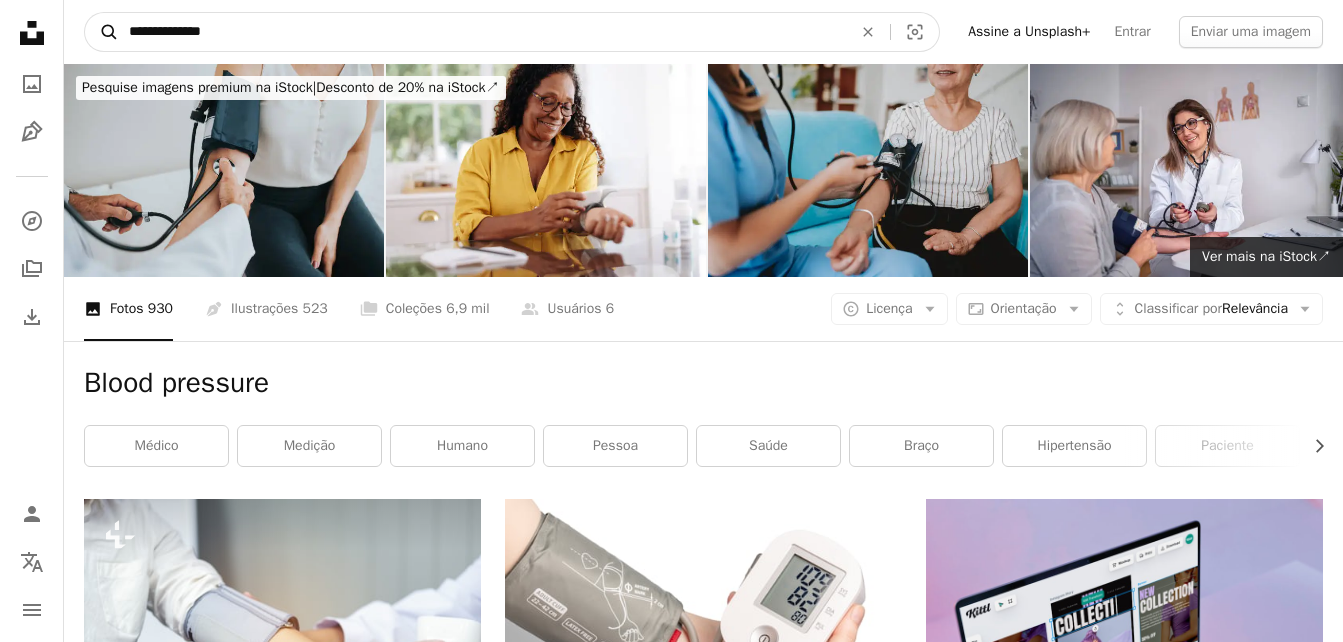 drag, startPoint x: 269, startPoint y: 40, endPoint x: 111, endPoint y: 49, distance: 158.25612 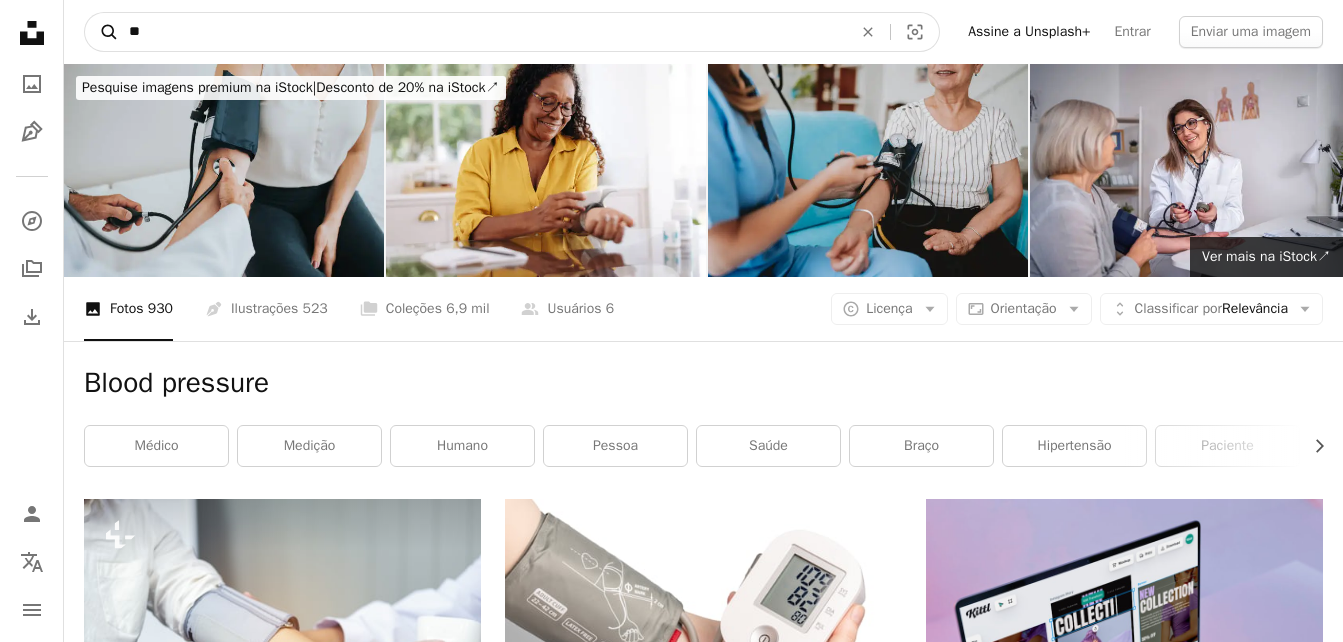 type on "*" 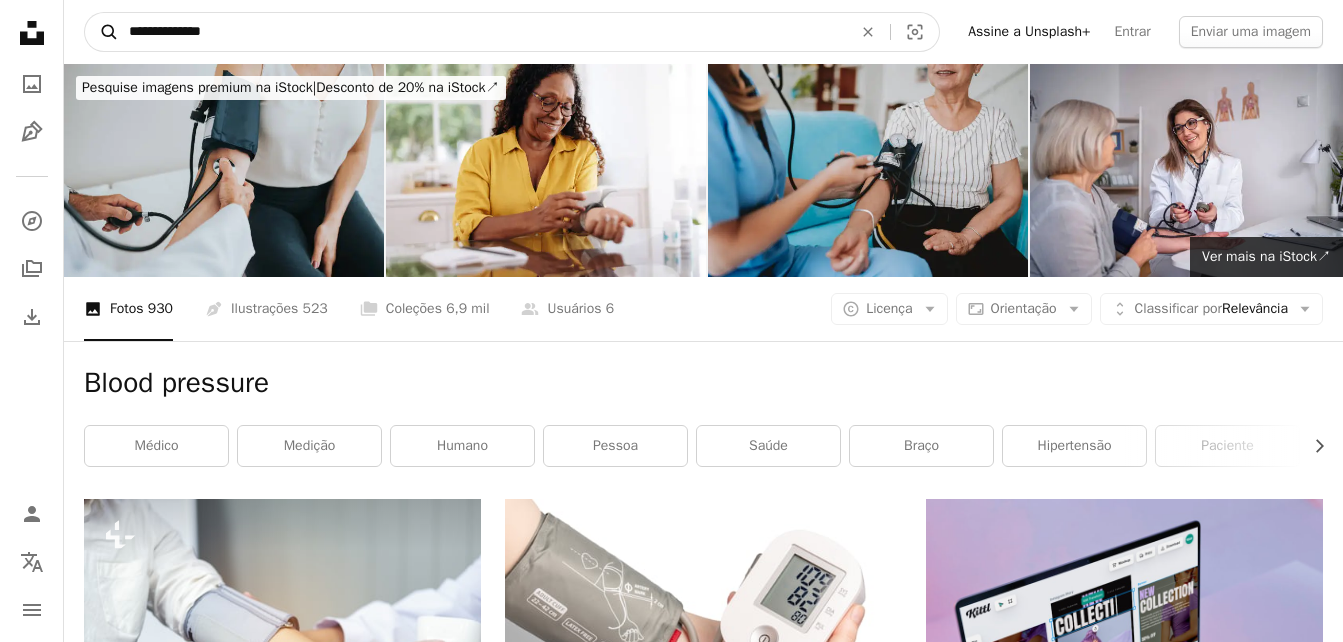 type on "**********" 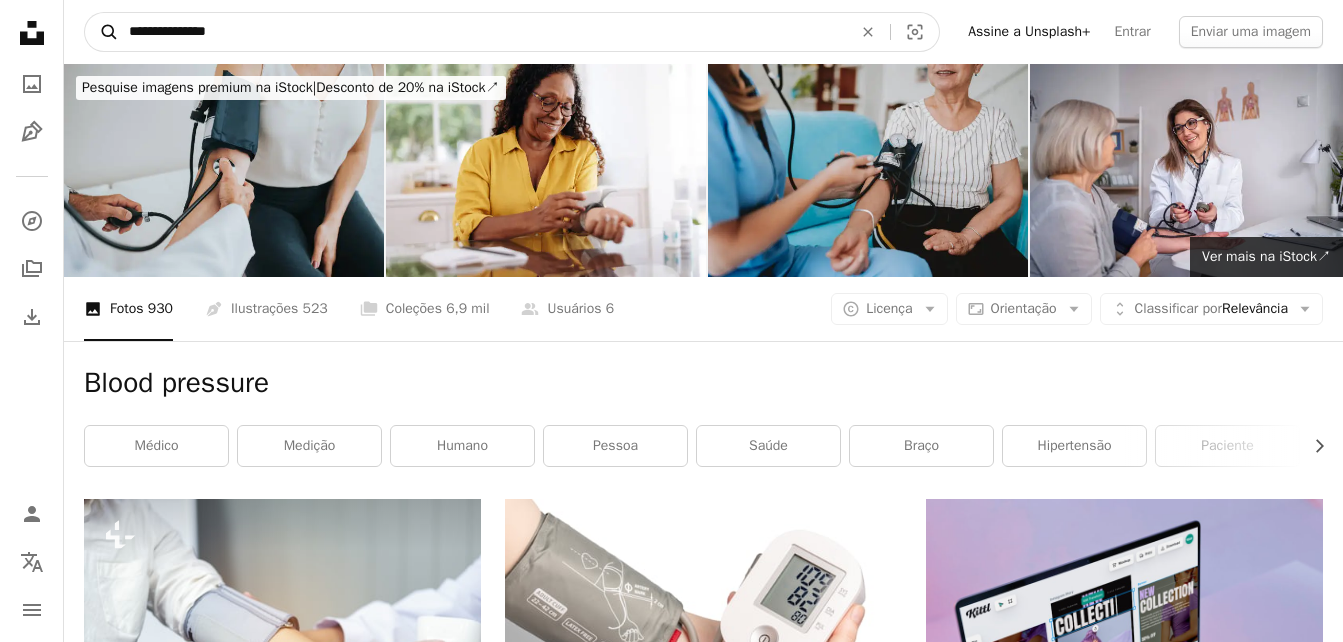 click on "A magnifying glass" at bounding box center [102, 32] 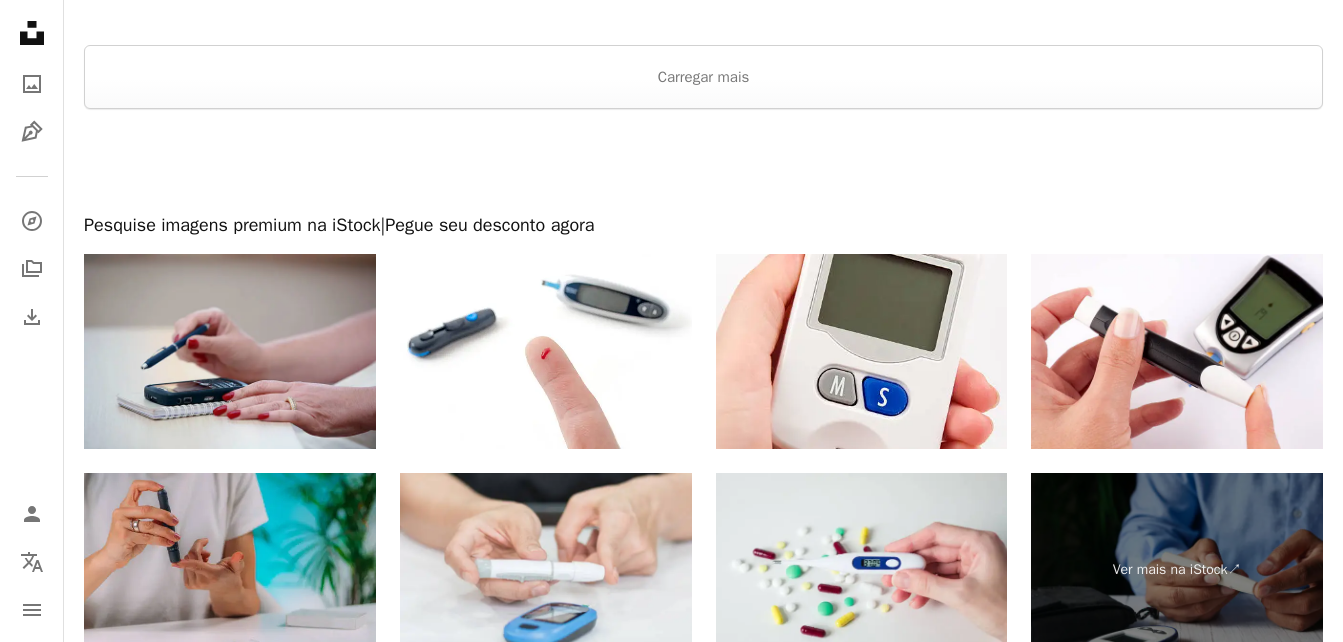 scroll, scrollTop: 4320, scrollLeft: 0, axis: vertical 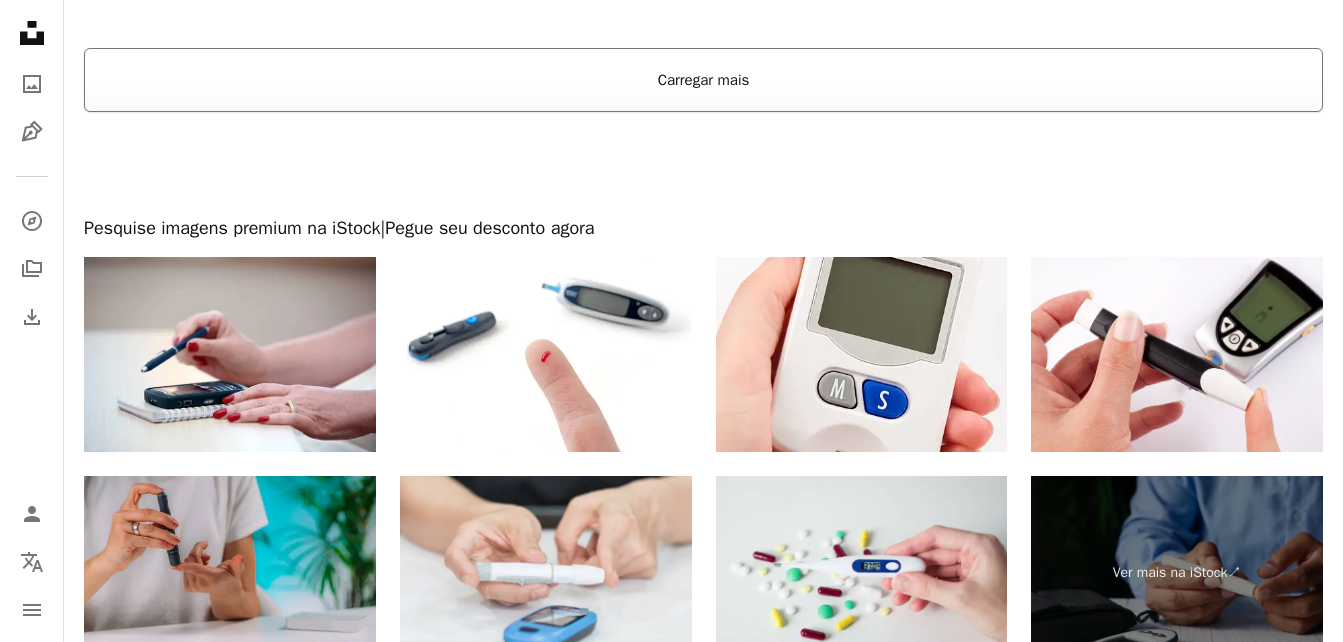 click on "Carregar mais" at bounding box center [703, 80] 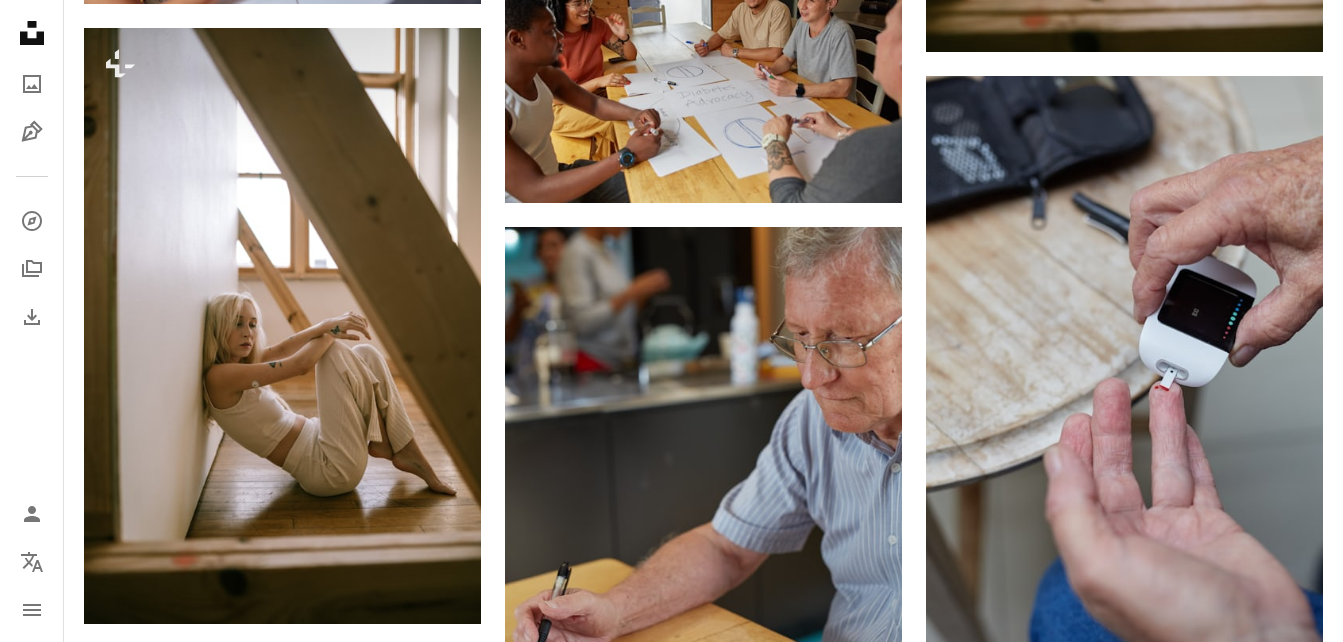 scroll, scrollTop: 9160, scrollLeft: 0, axis: vertical 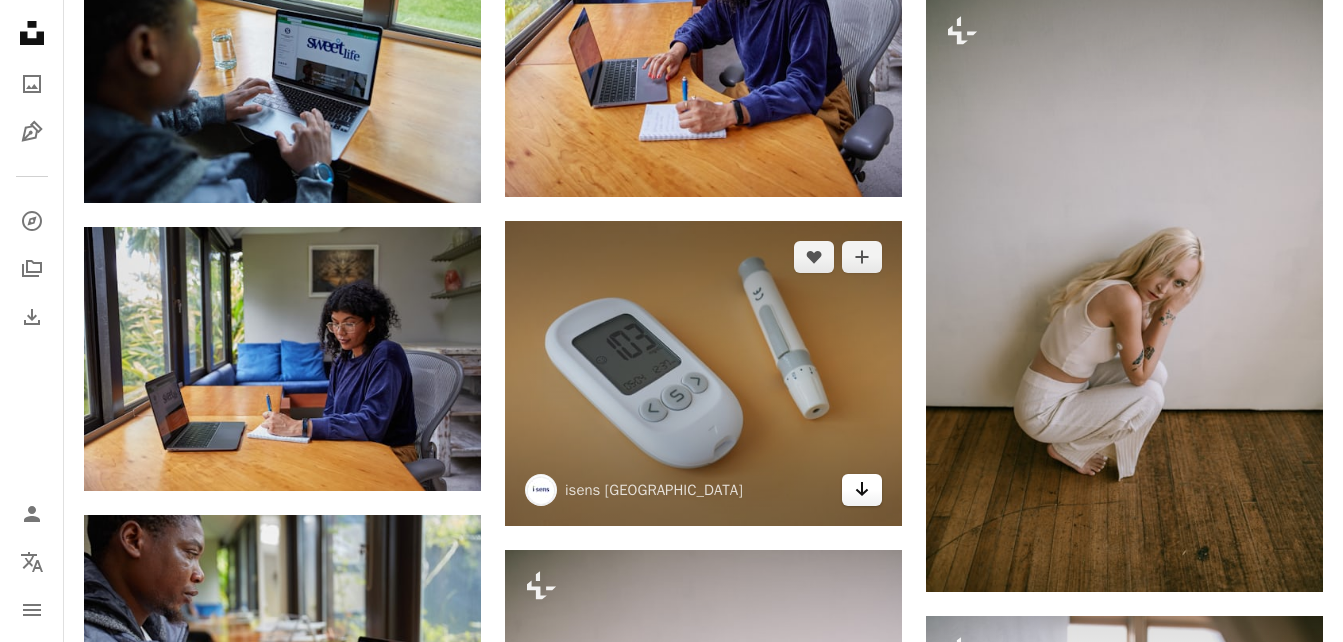 click on "Arrow pointing down" at bounding box center (862, 490) 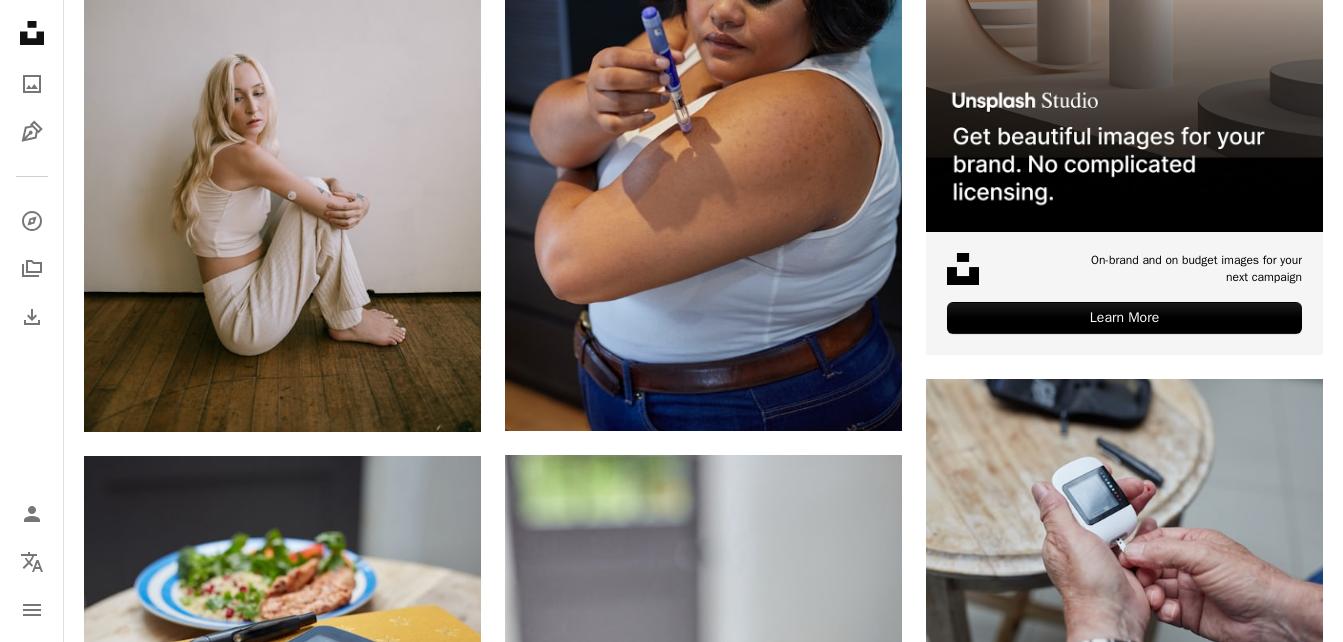 scroll, scrollTop: 0, scrollLeft: 0, axis: both 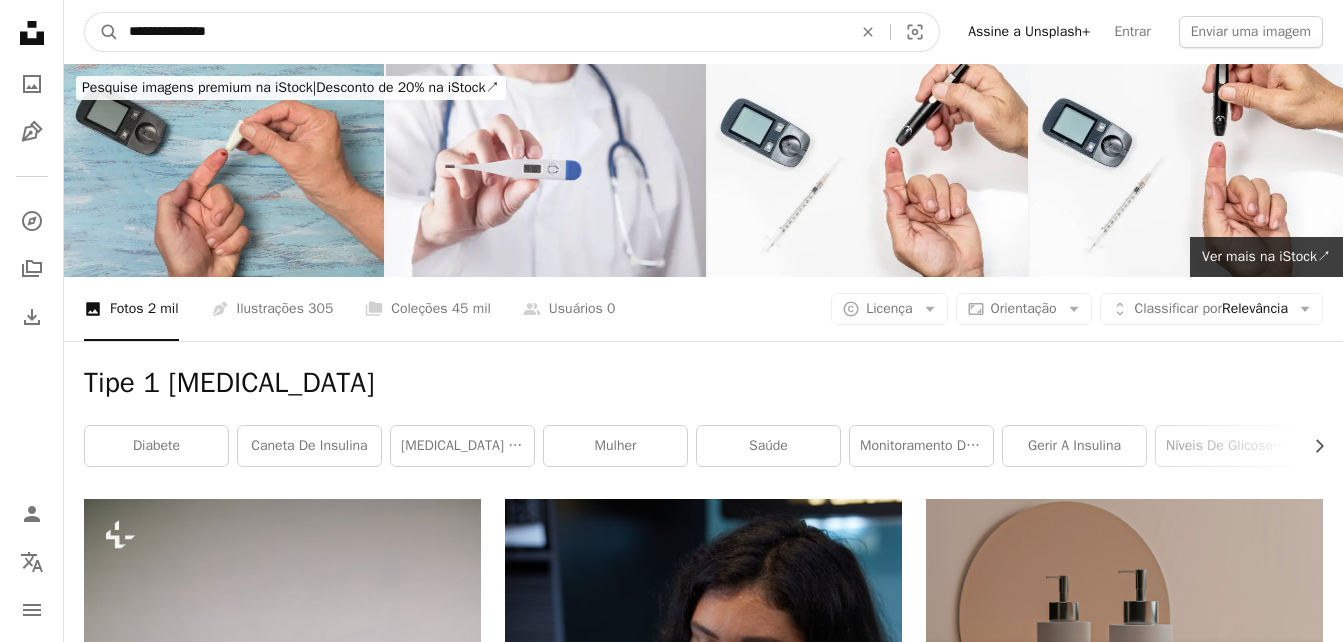 drag, startPoint x: 417, startPoint y: 39, endPoint x: 67, endPoint y: 20, distance: 350.51532 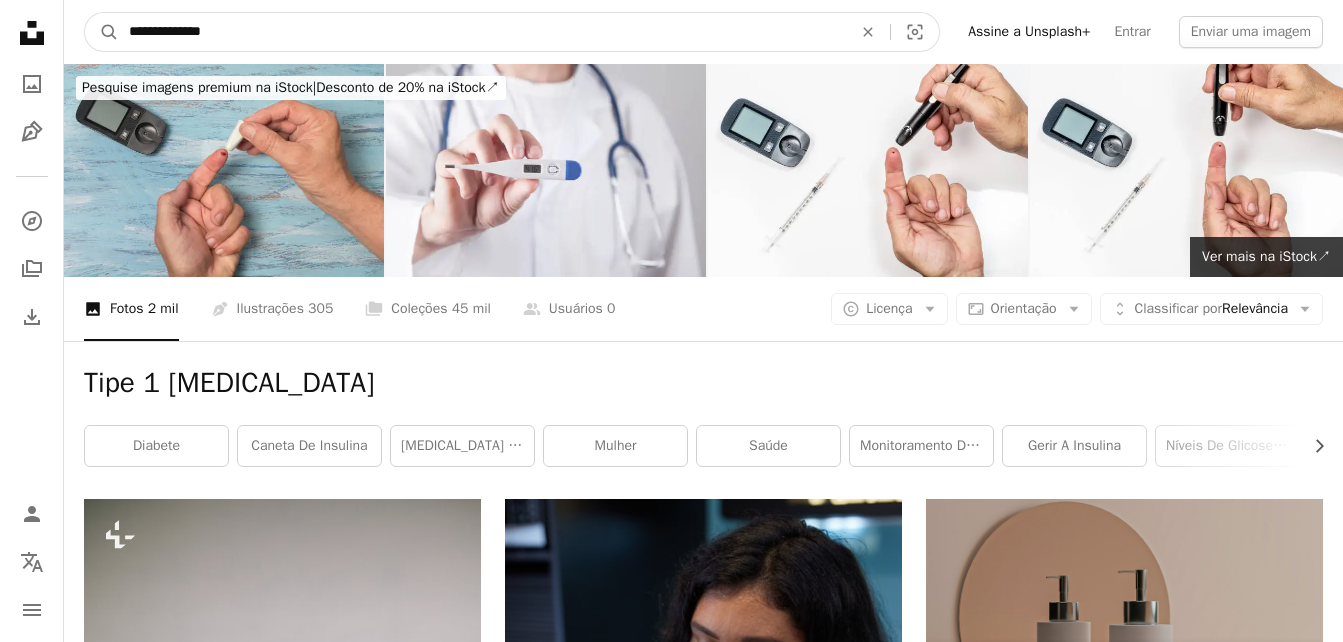type on "**********" 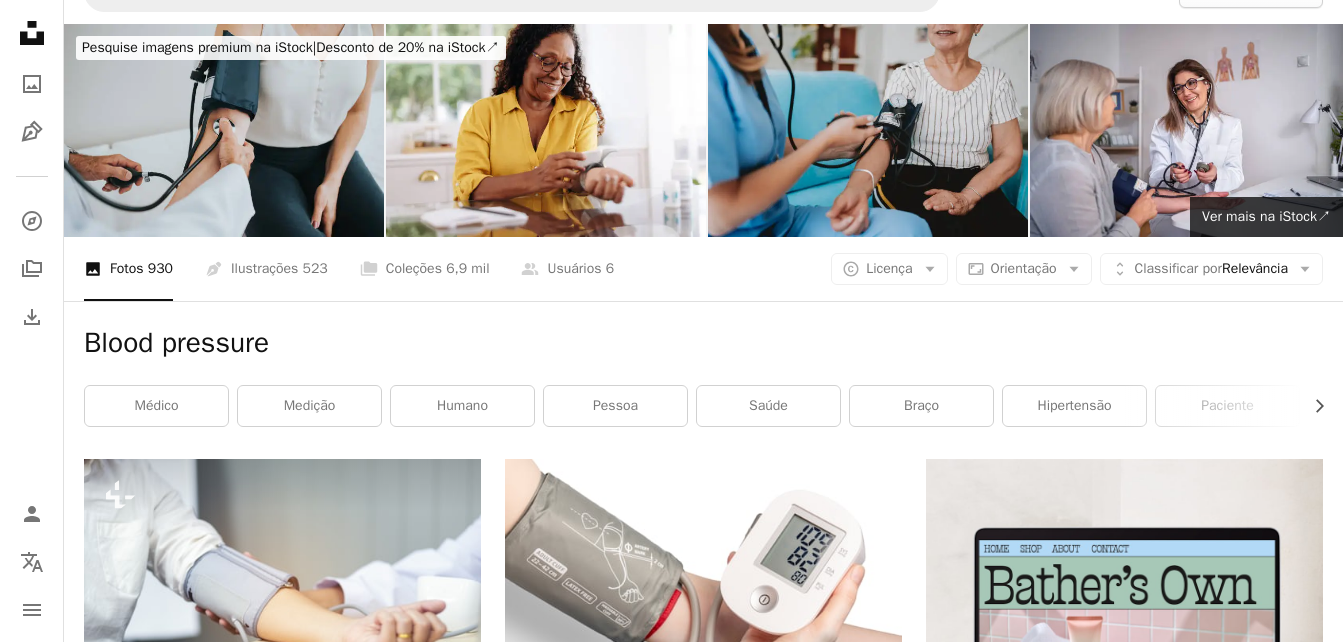 scroll, scrollTop: 360, scrollLeft: 0, axis: vertical 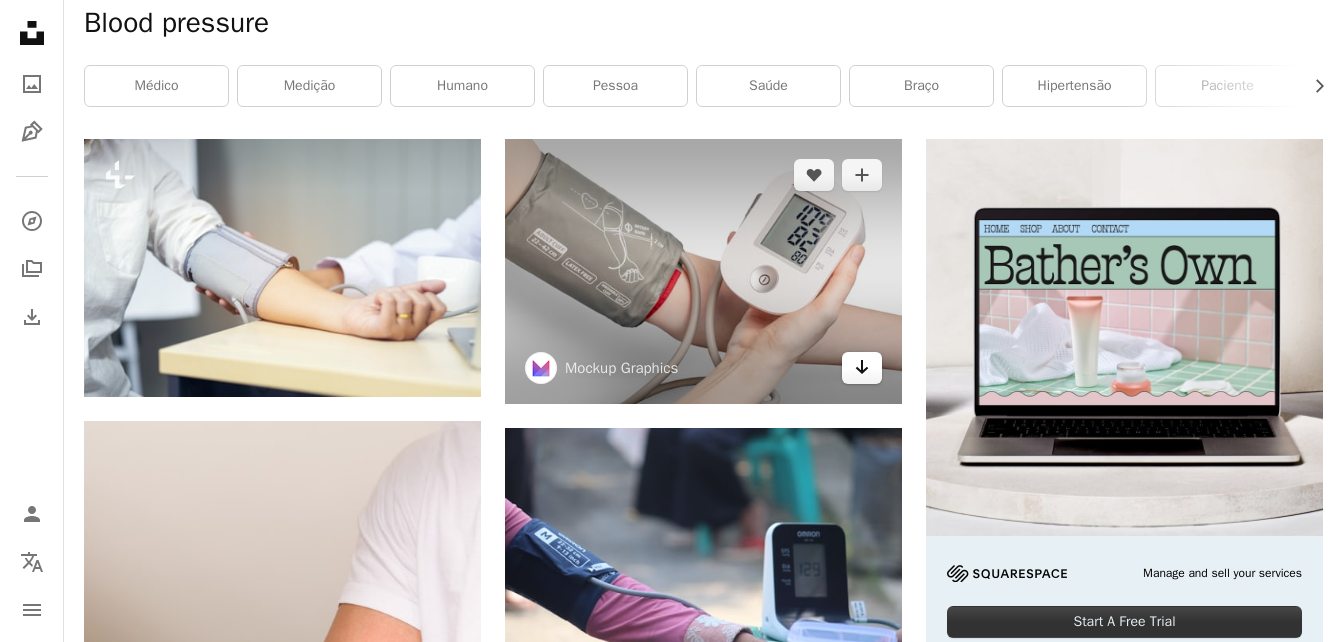 click on "Arrow pointing down" 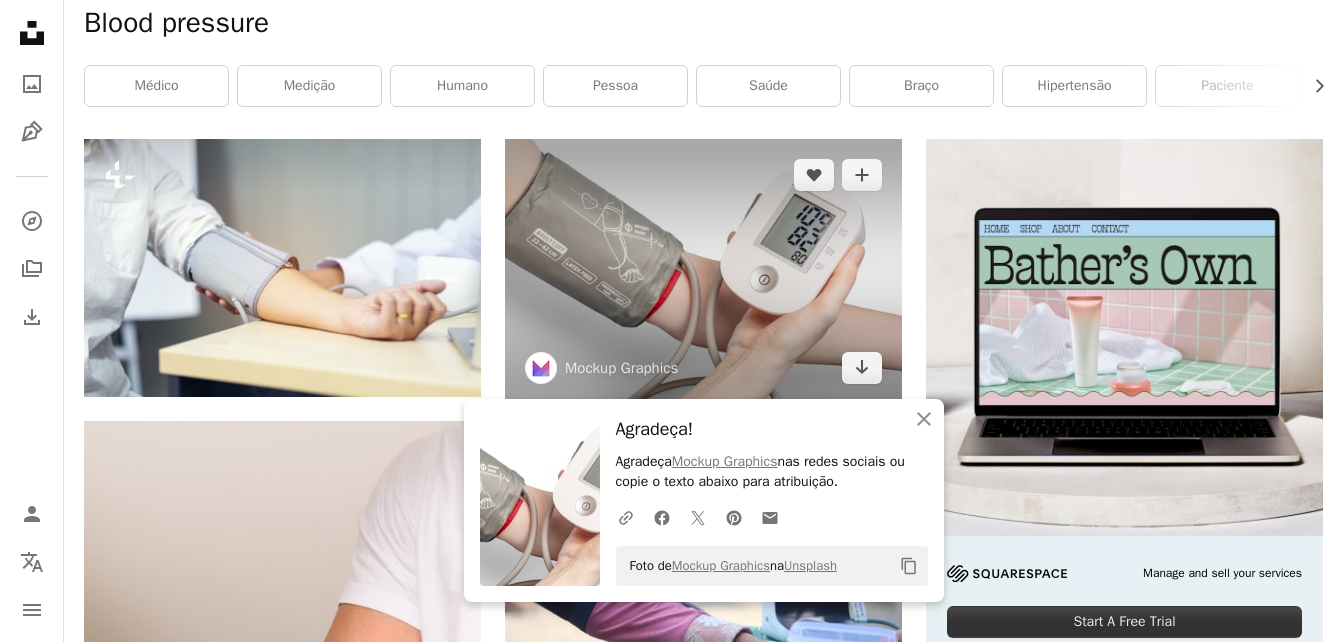 scroll, scrollTop: 0, scrollLeft: 0, axis: both 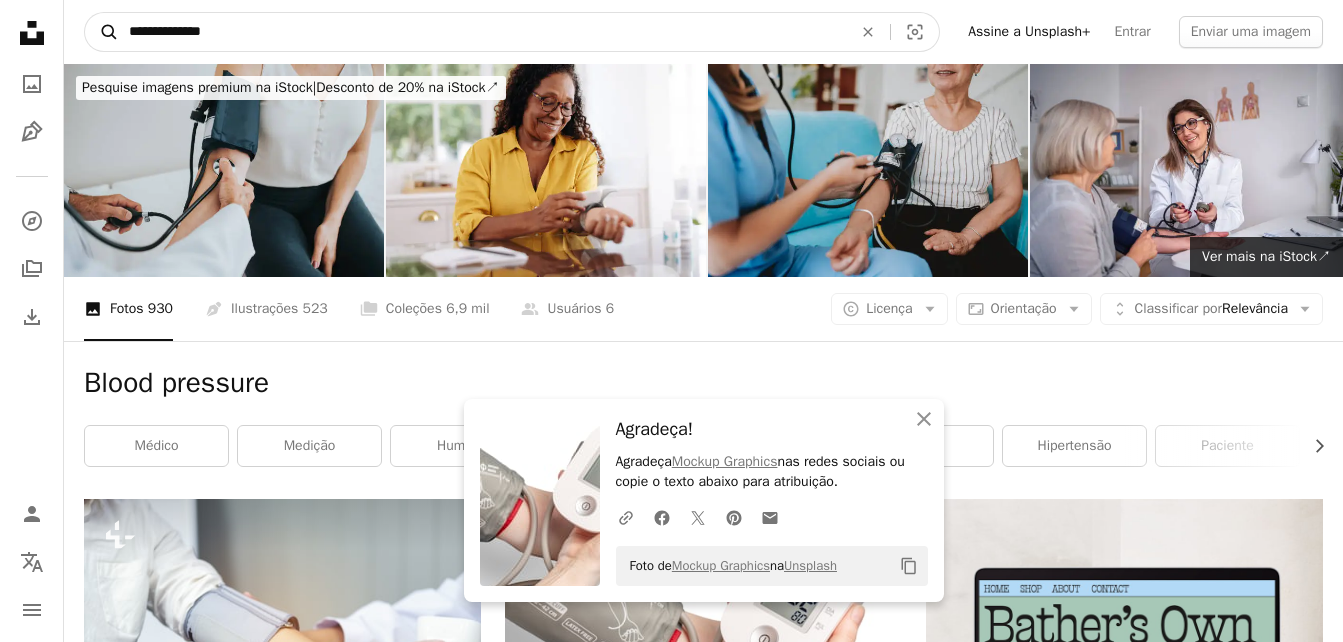 drag, startPoint x: 642, startPoint y: 29, endPoint x: 107, endPoint y: 32, distance: 535.0084 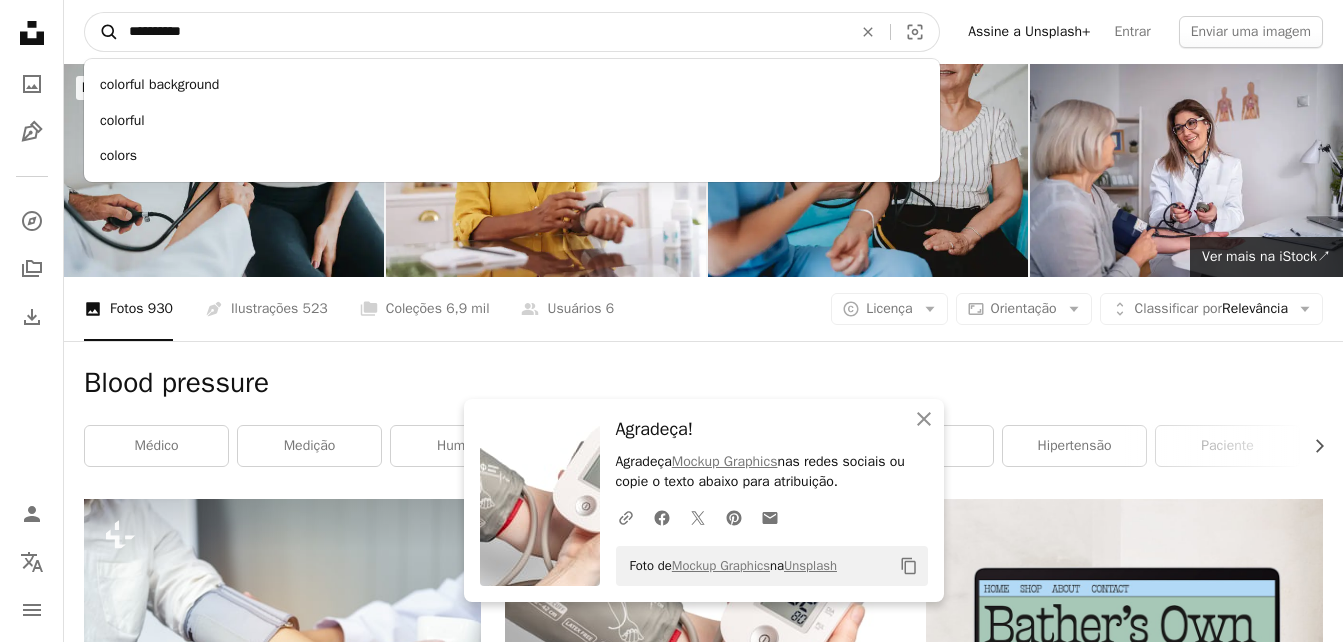type on "**********" 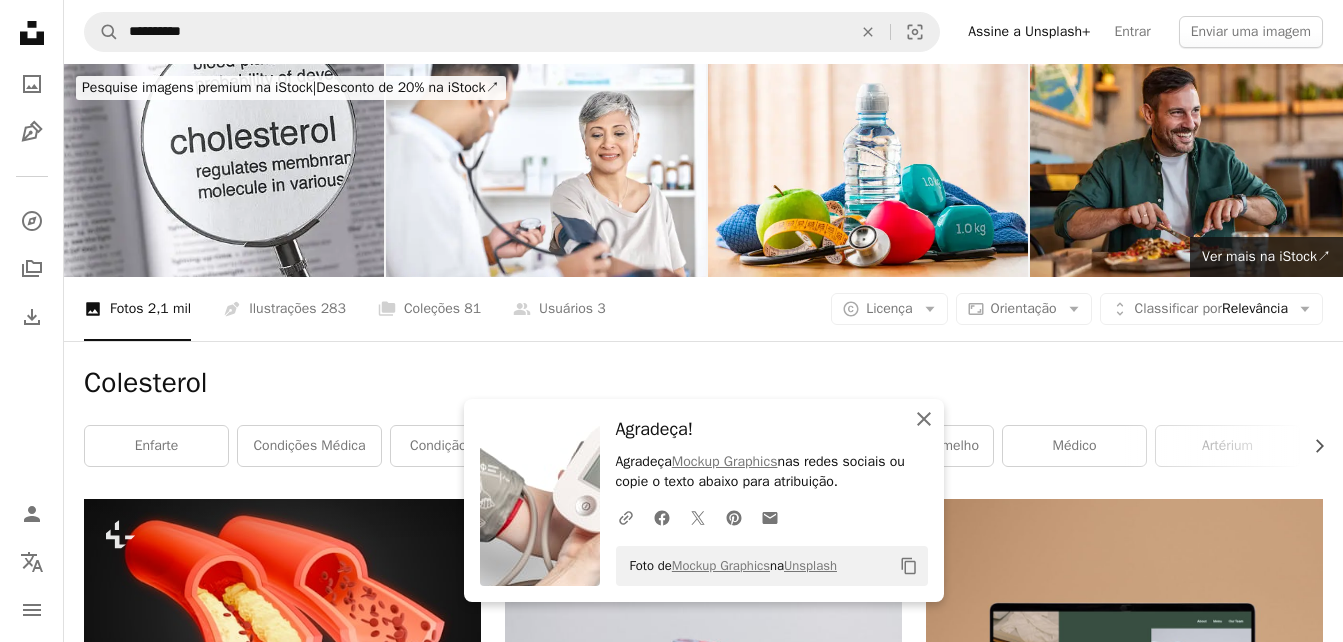 click on "An X shape Fechar" at bounding box center [924, 419] 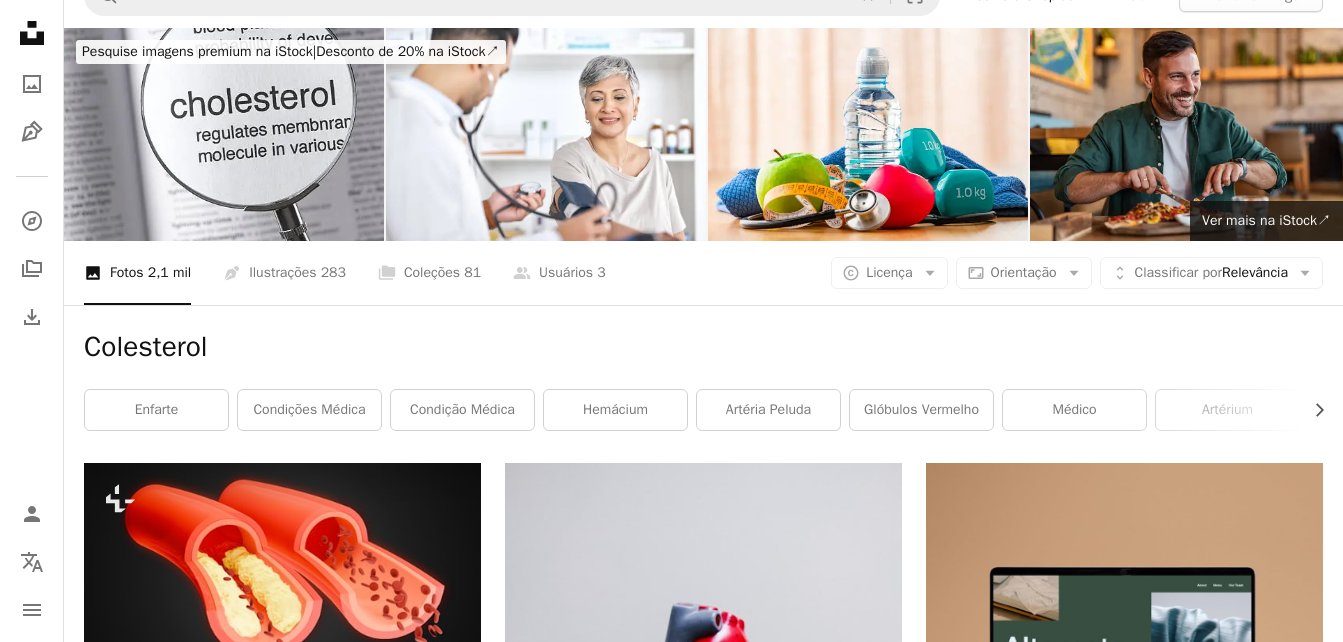 scroll, scrollTop: 0, scrollLeft: 0, axis: both 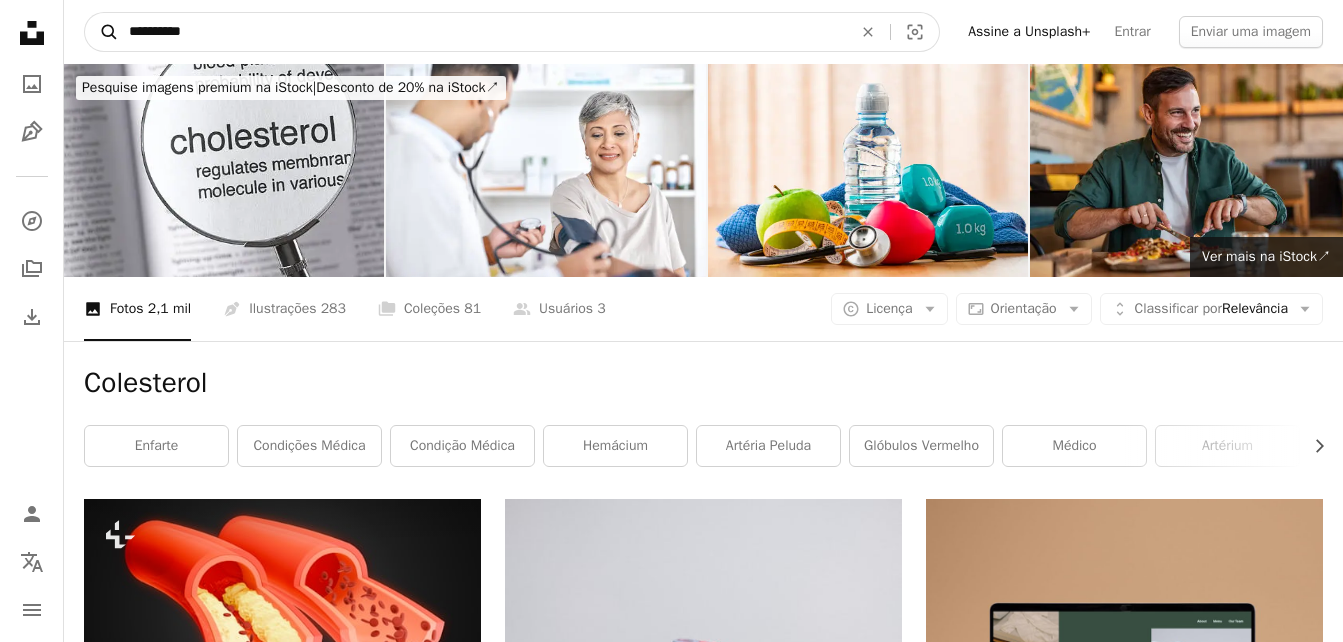 drag, startPoint x: 270, startPoint y: 41, endPoint x: 95, endPoint y: 23, distance: 175.92328 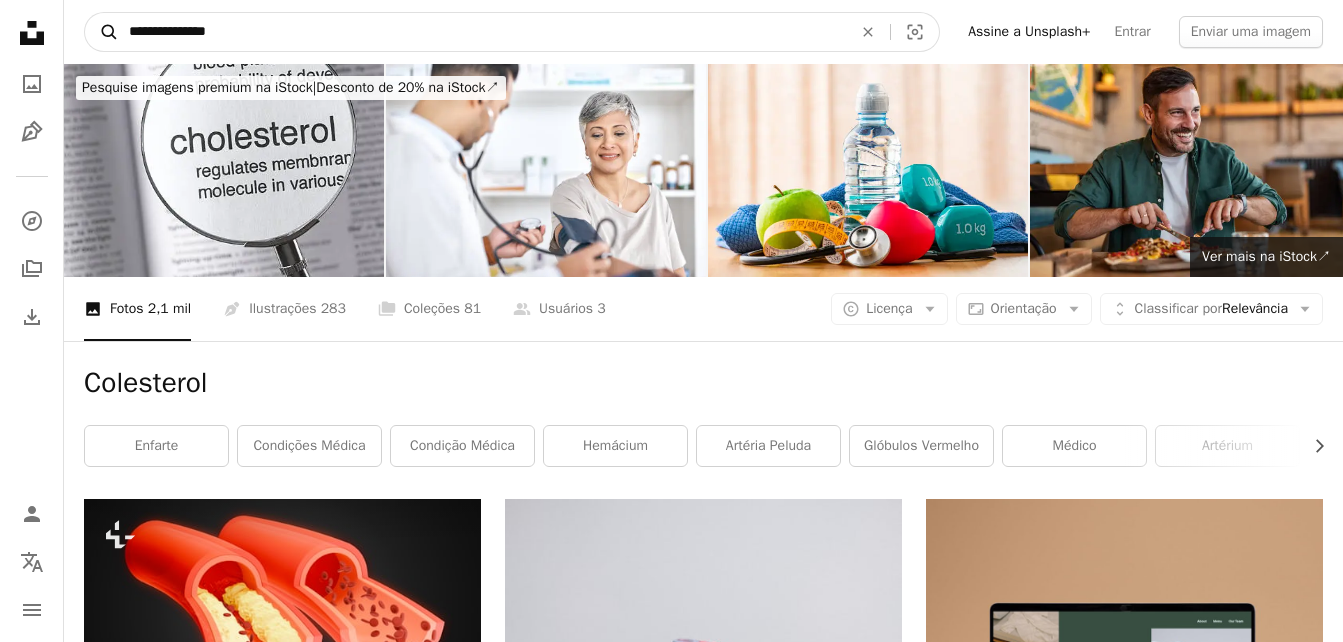 type on "**********" 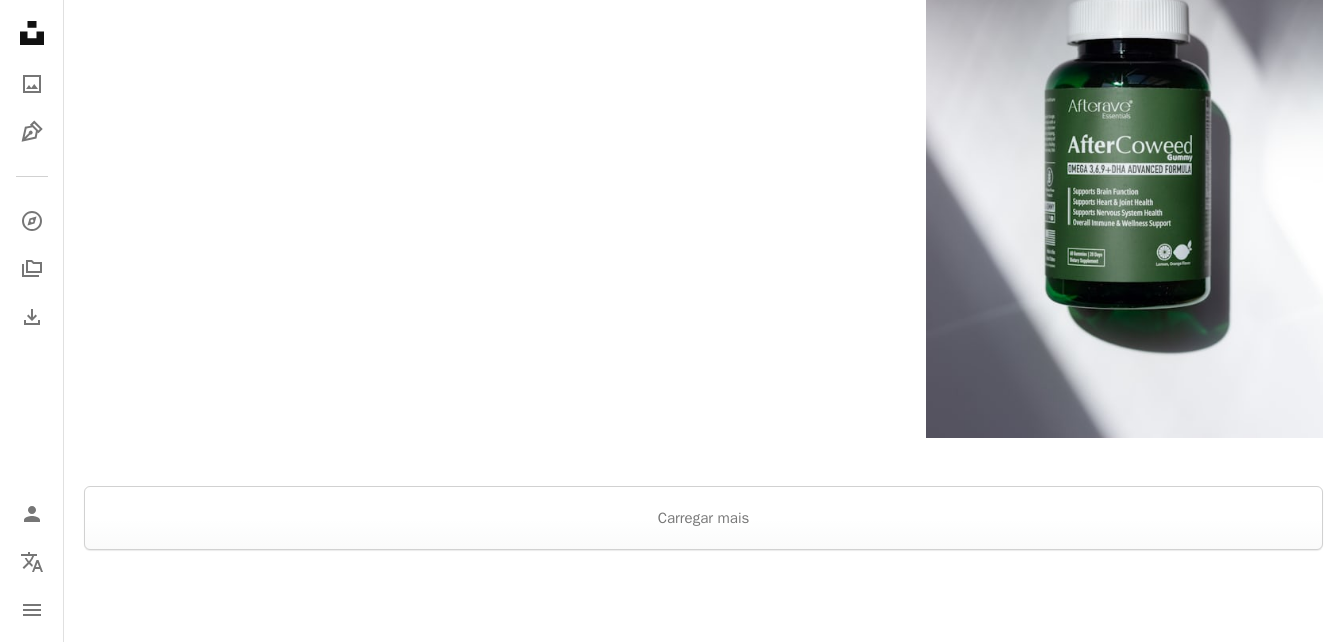 scroll, scrollTop: 3000, scrollLeft: 0, axis: vertical 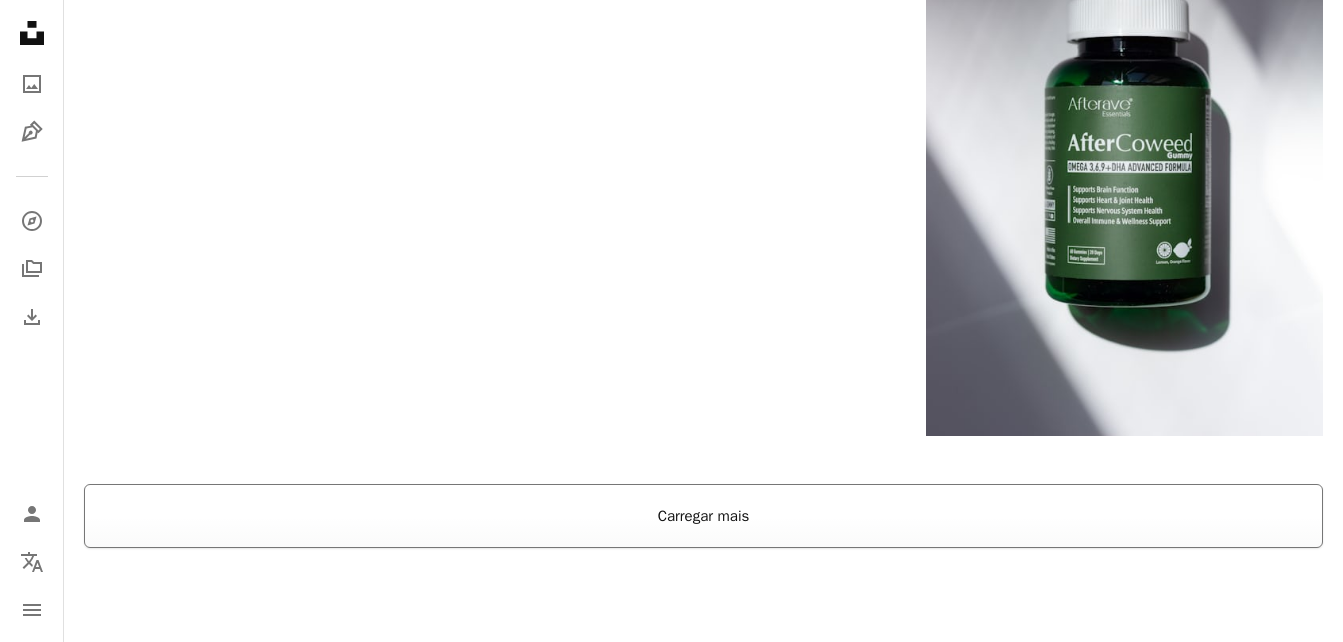 click on "Carregar mais" at bounding box center (703, 516) 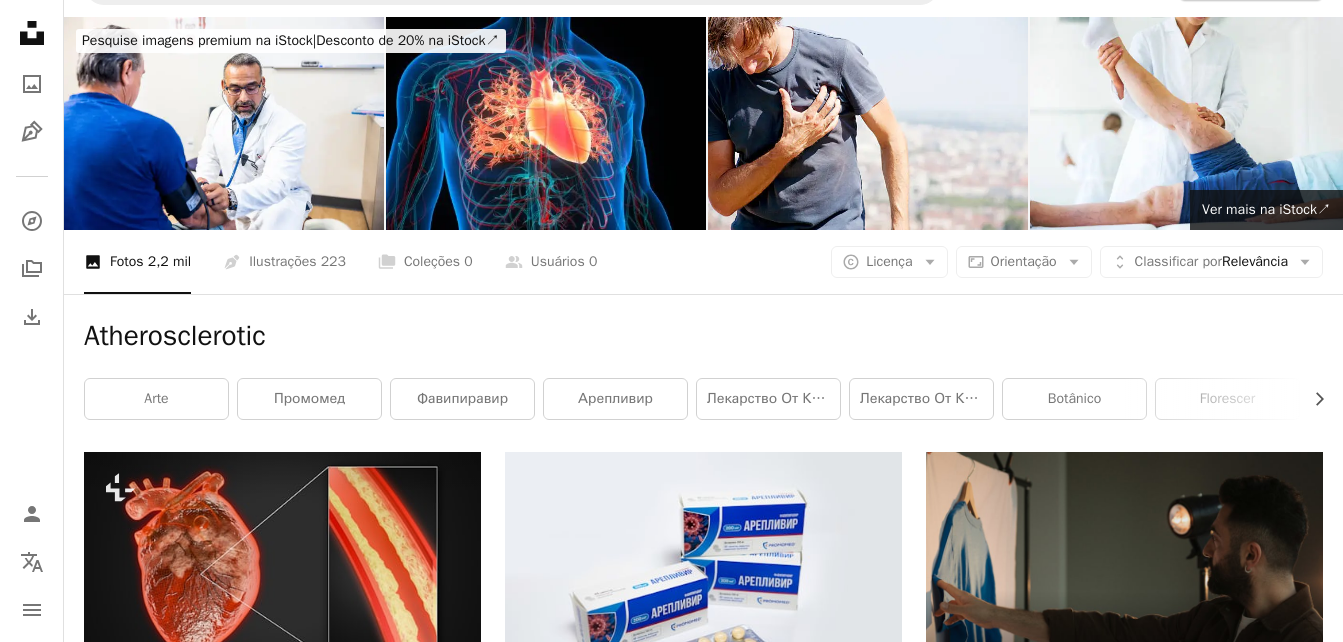 scroll, scrollTop: 0, scrollLeft: 0, axis: both 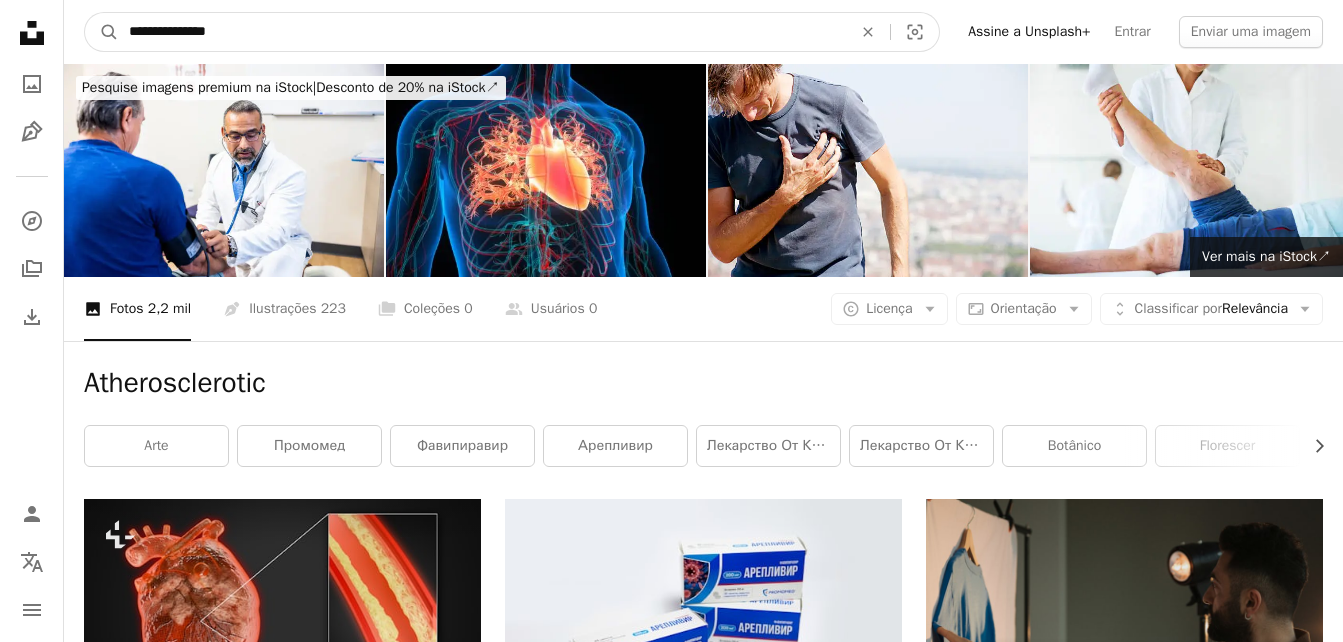 click on "**********" at bounding box center [482, 32] 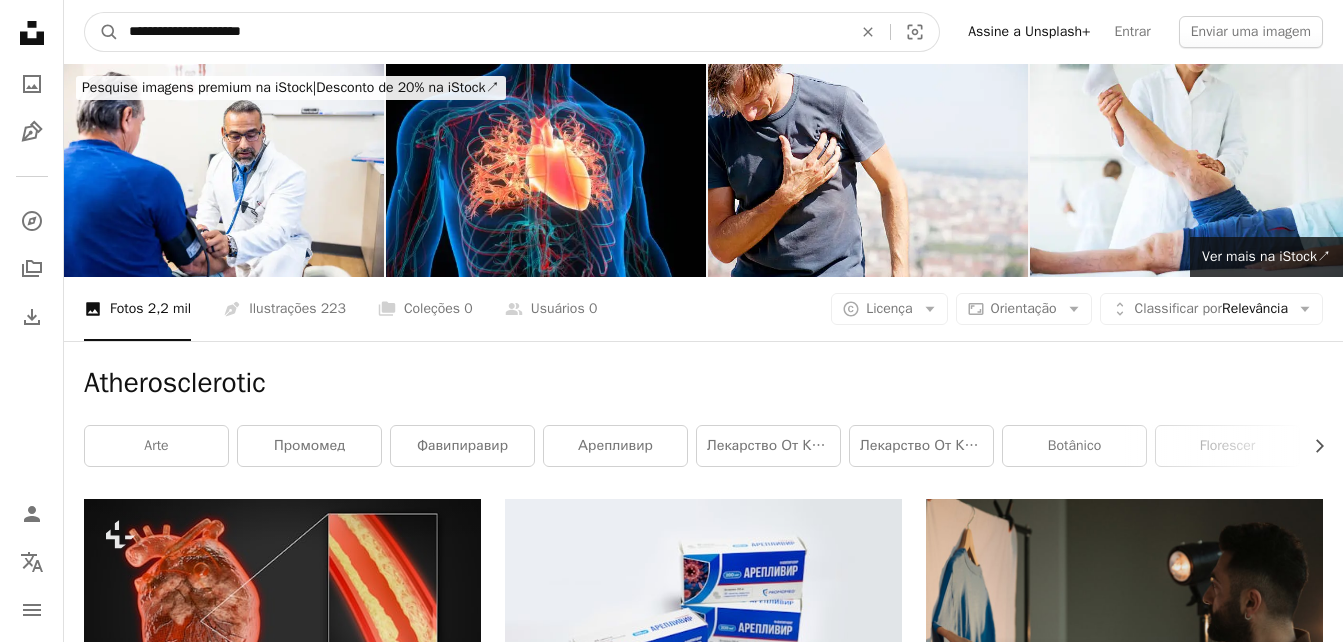 type on "**********" 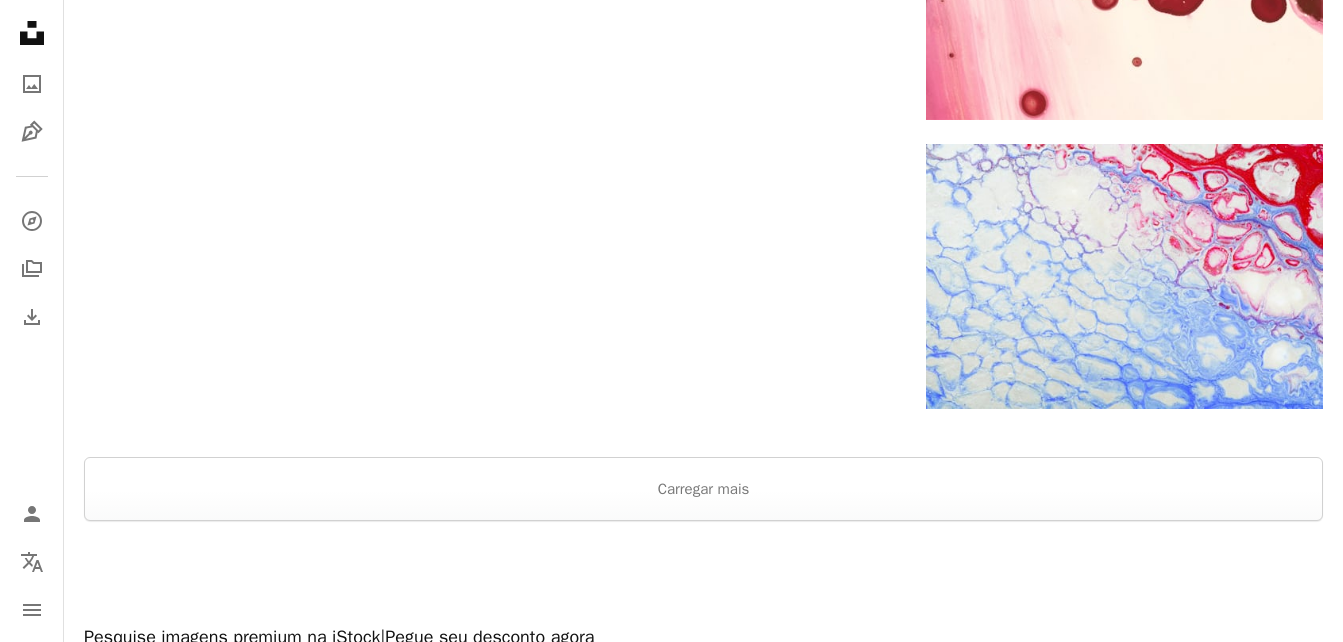 scroll, scrollTop: 3520, scrollLeft: 0, axis: vertical 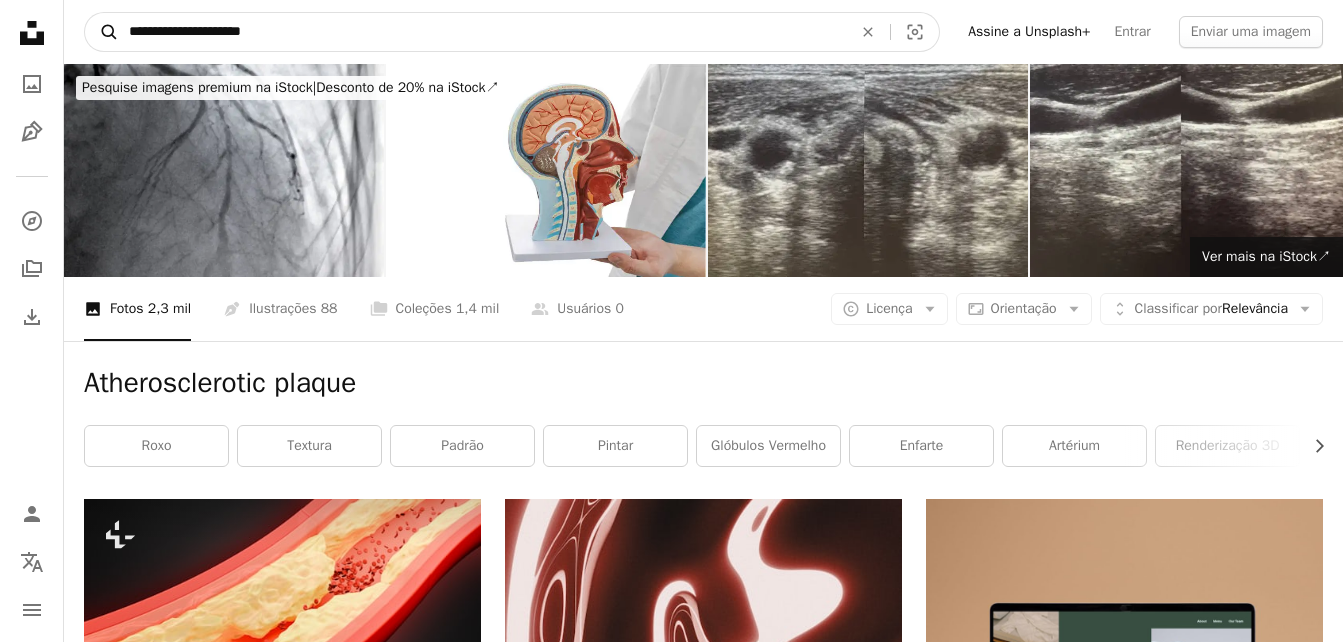 drag, startPoint x: 403, startPoint y: 25, endPoint x: 115, endPoint y: 16, distance: 288.1406 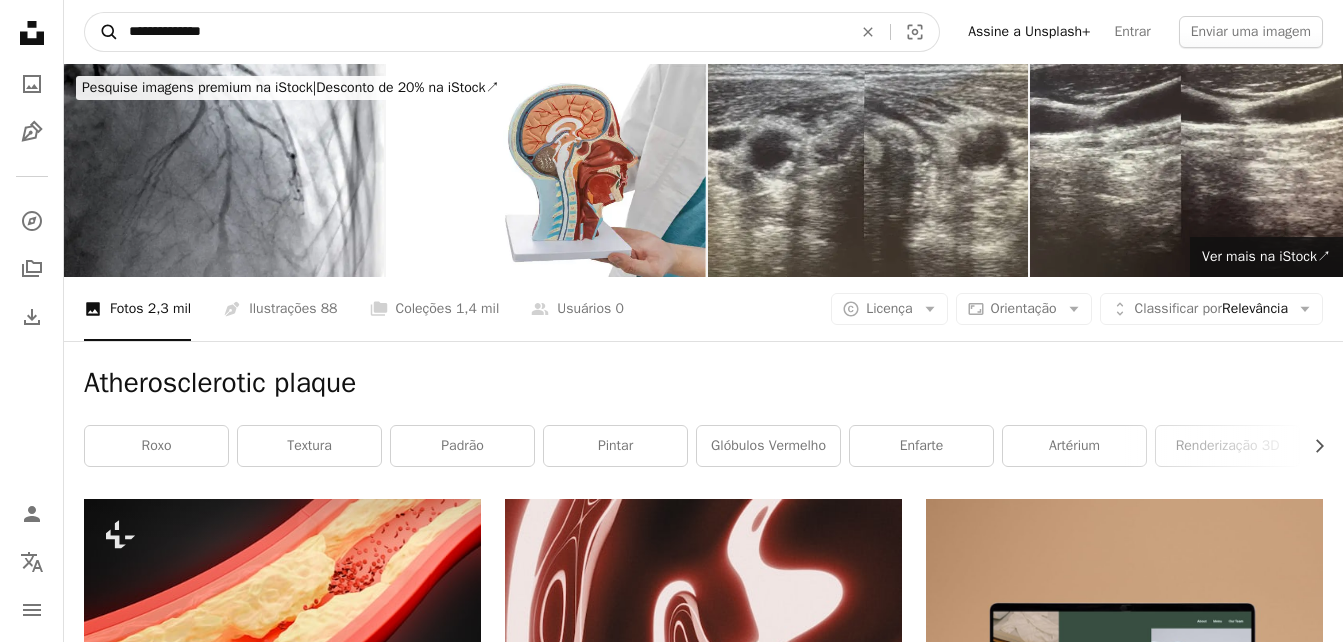 type on "**********" 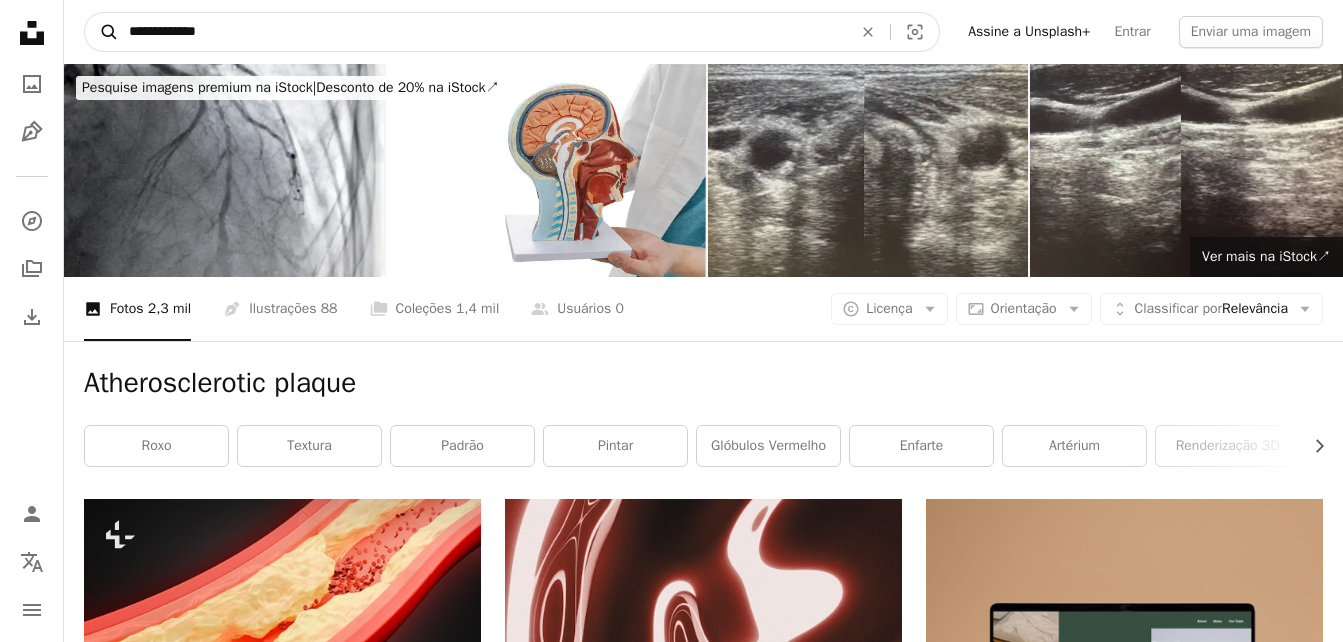 click on "A magnifying glass" at bounding box center (102, 32) 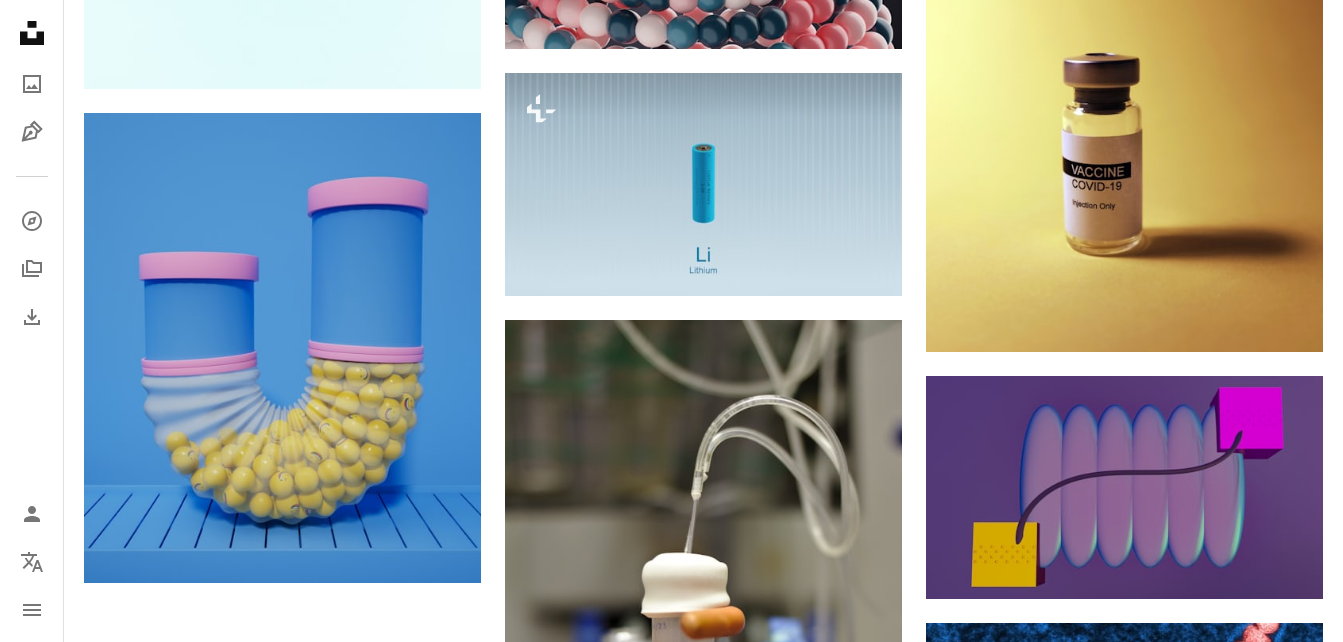 scroll, scrollTop: 2680, scrollLeft: 0, axis: vertical 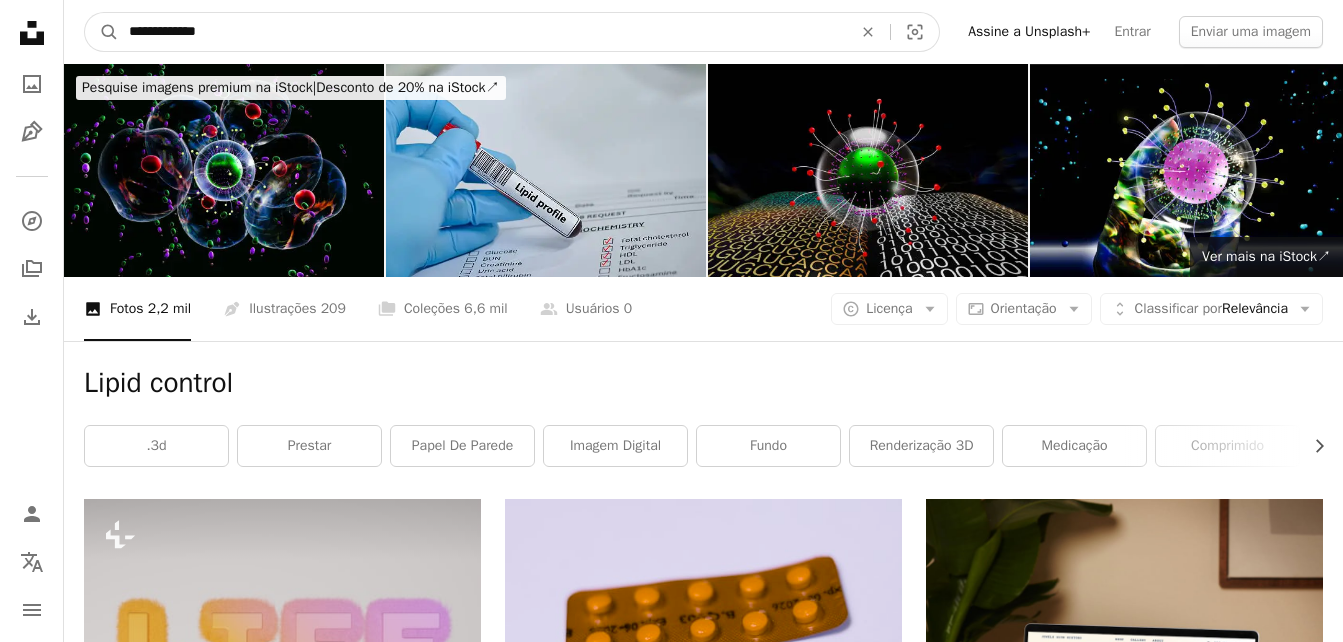 drag, startPoint x: 524, startPoint y: 40, endPoint x: 66, endPoint y: 34, distance: 458.0393 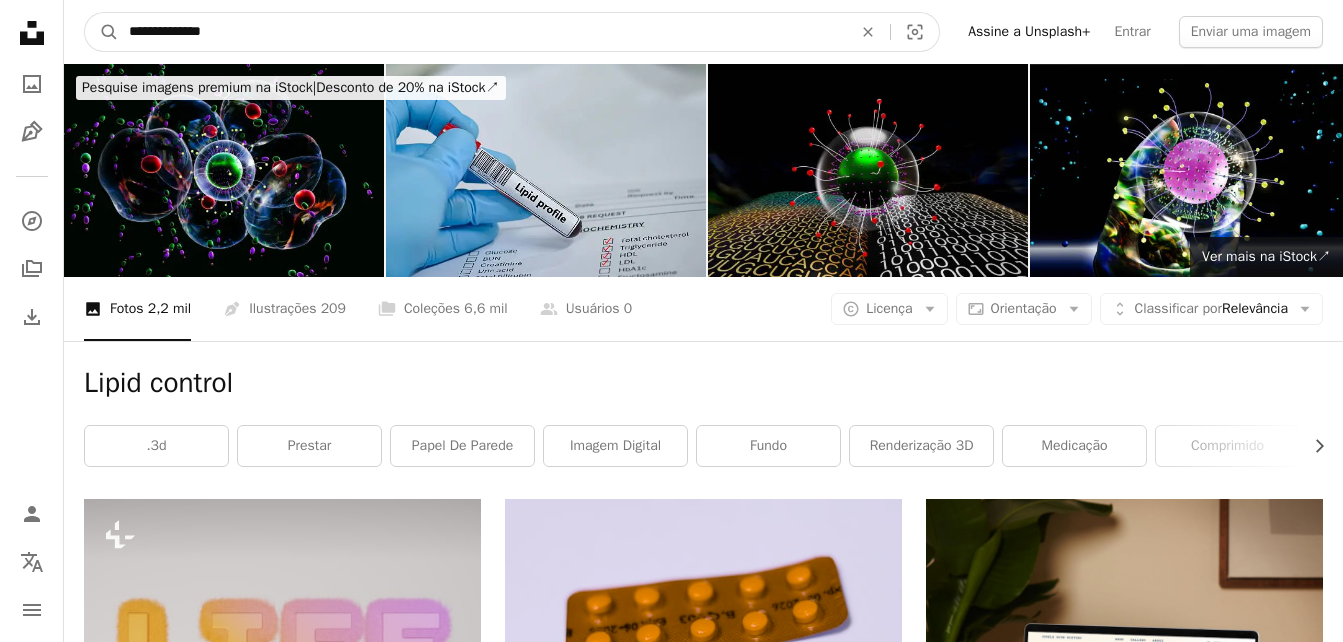 type on "**********" 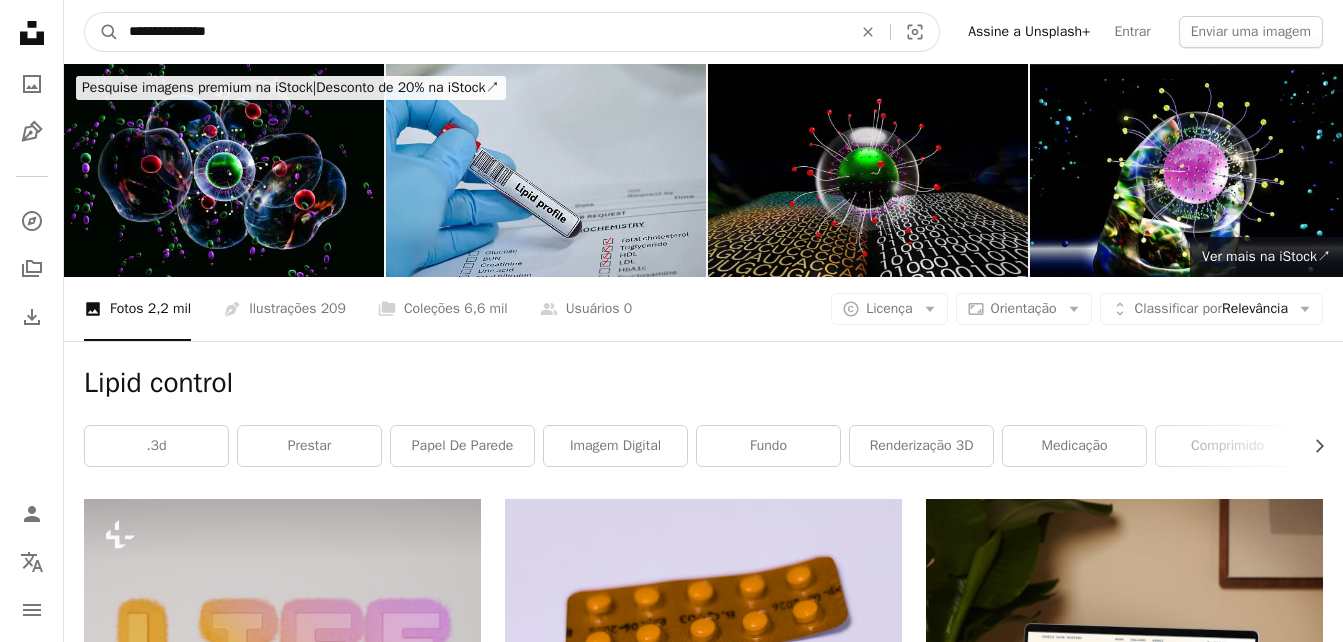 click on "A magnifying glass" at bounding box center (102, 32) 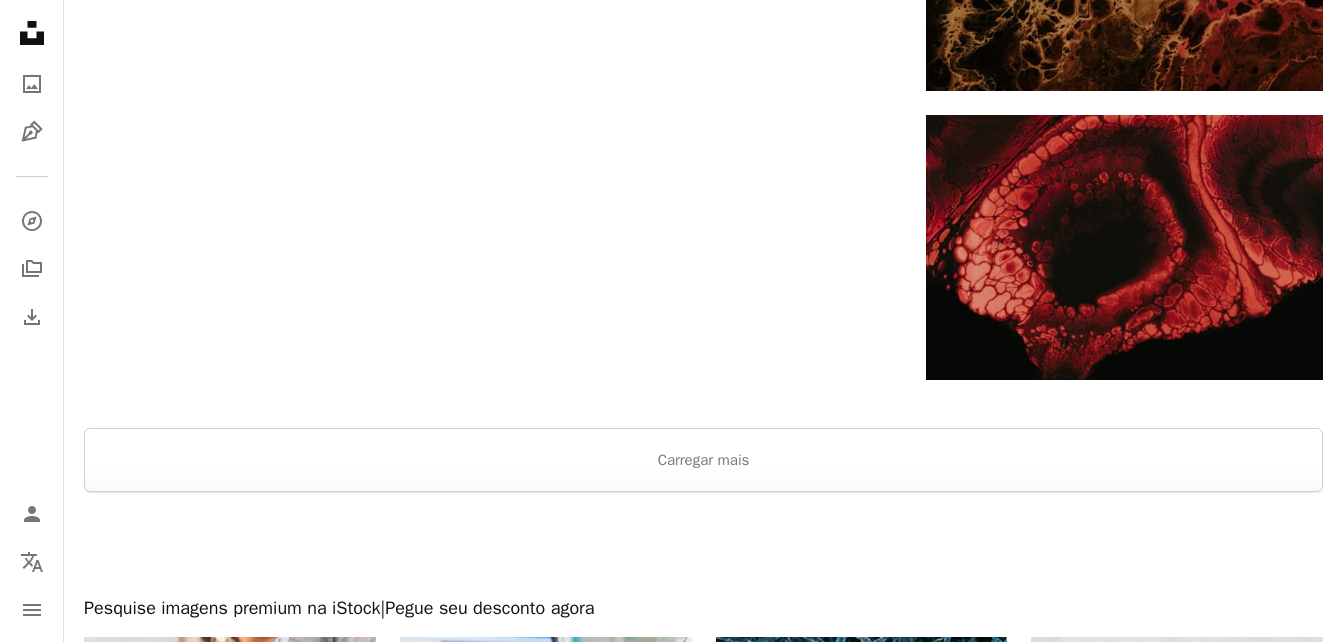 scroll, scrollTop: 2840, scrollLeft: 0, axis: vertical 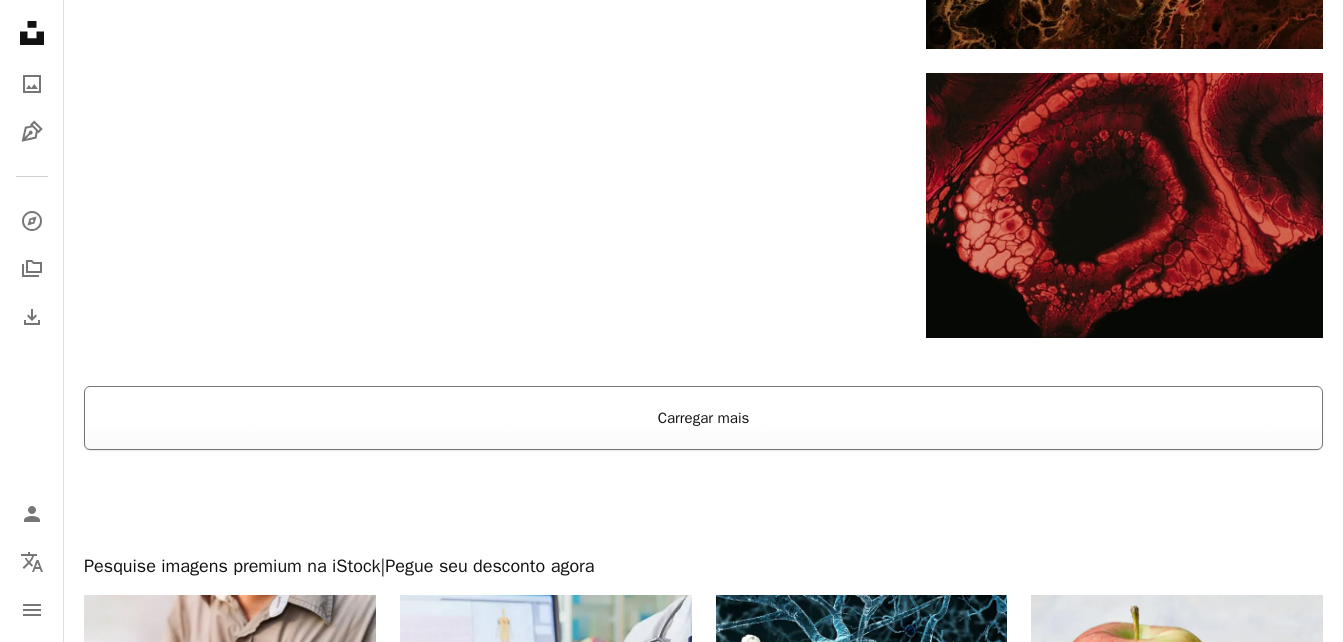 click on "Carregar mais" at bounding box center [703, 418] 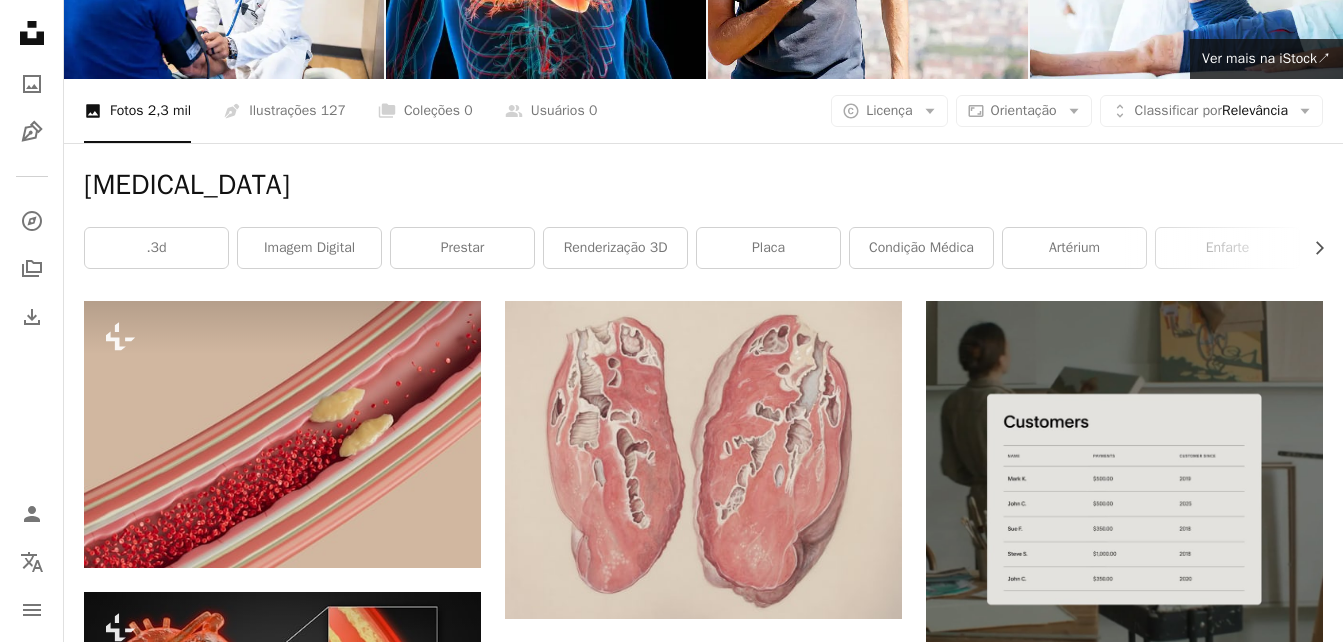 scroll, scrollTop: 0, scrollLeft: 0, axis: both 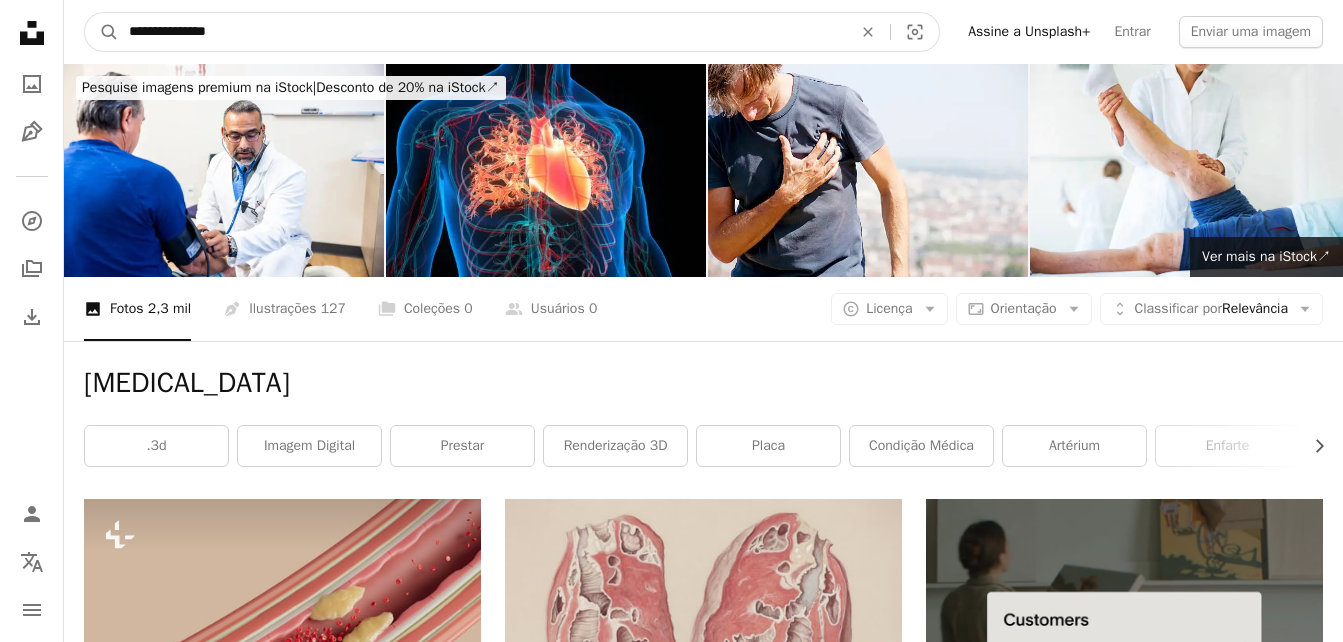 drag, startPoint x: 638, startPoint y: 31, endPoint x: 74, endPoint y: -3, distance: 565.02386 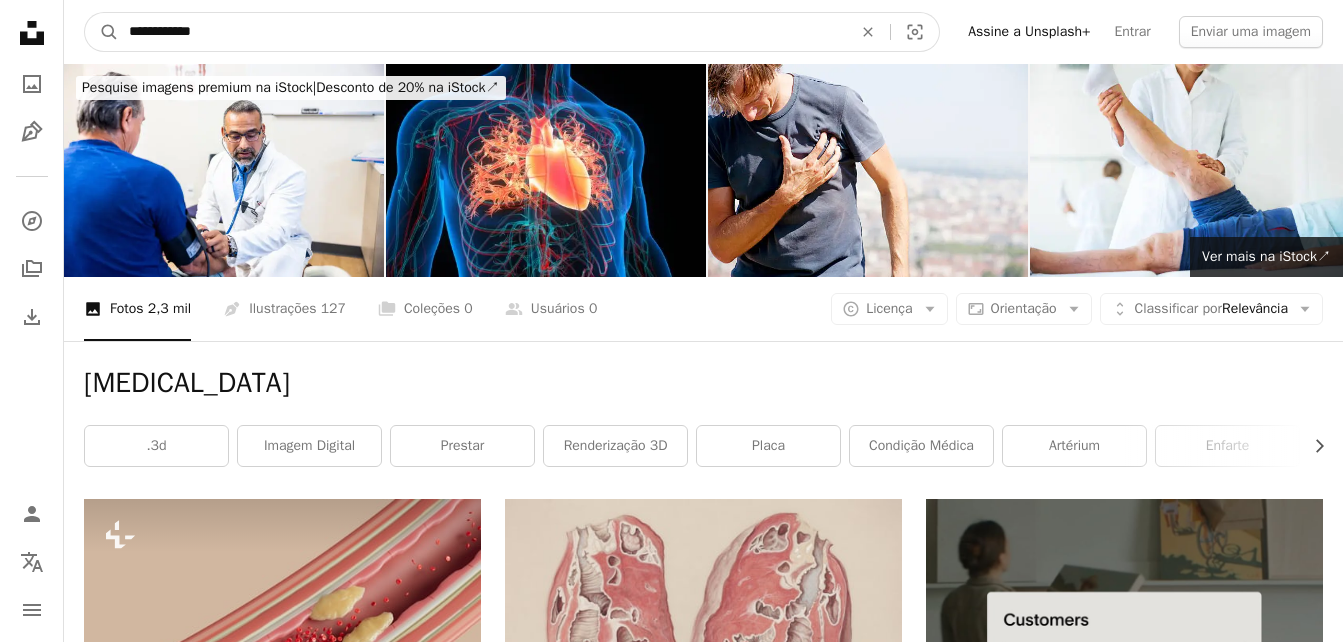 type on "**********" 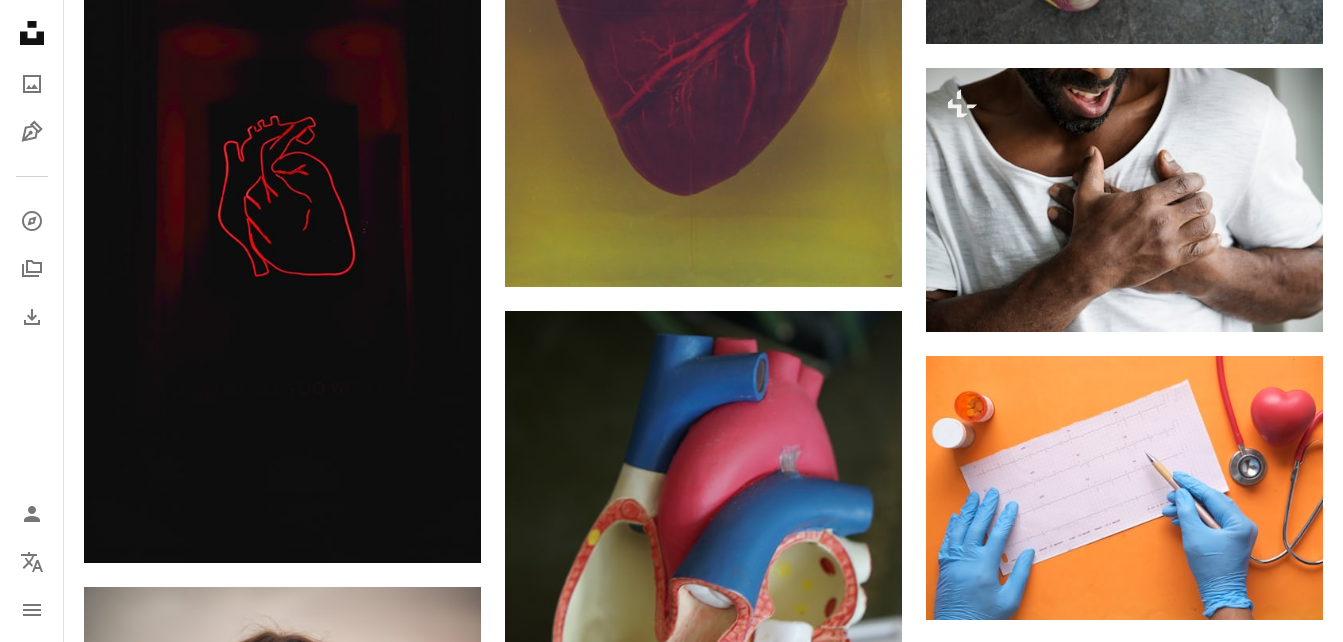 scroll, scrollTop: 2040, scrollLeft: 0, axis: vertical 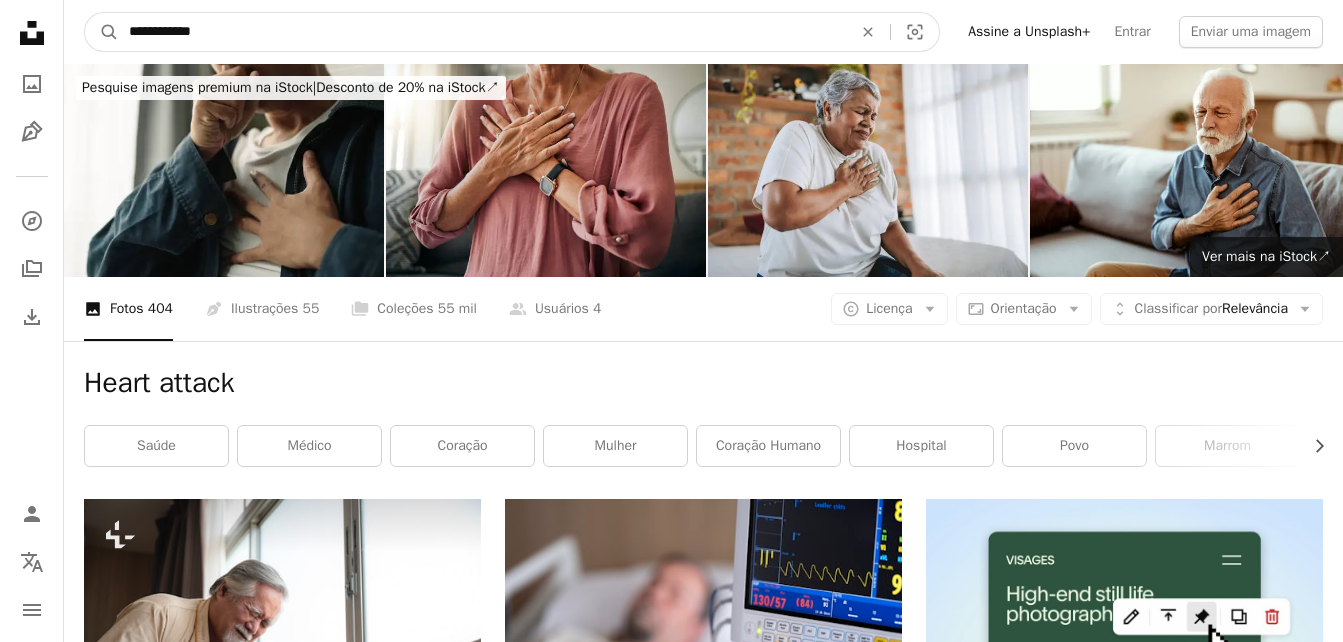 drag, startPoint x: 493, startPoint y: 30, endPoint x: 124, endPoint y: 27, distance: 369.0122 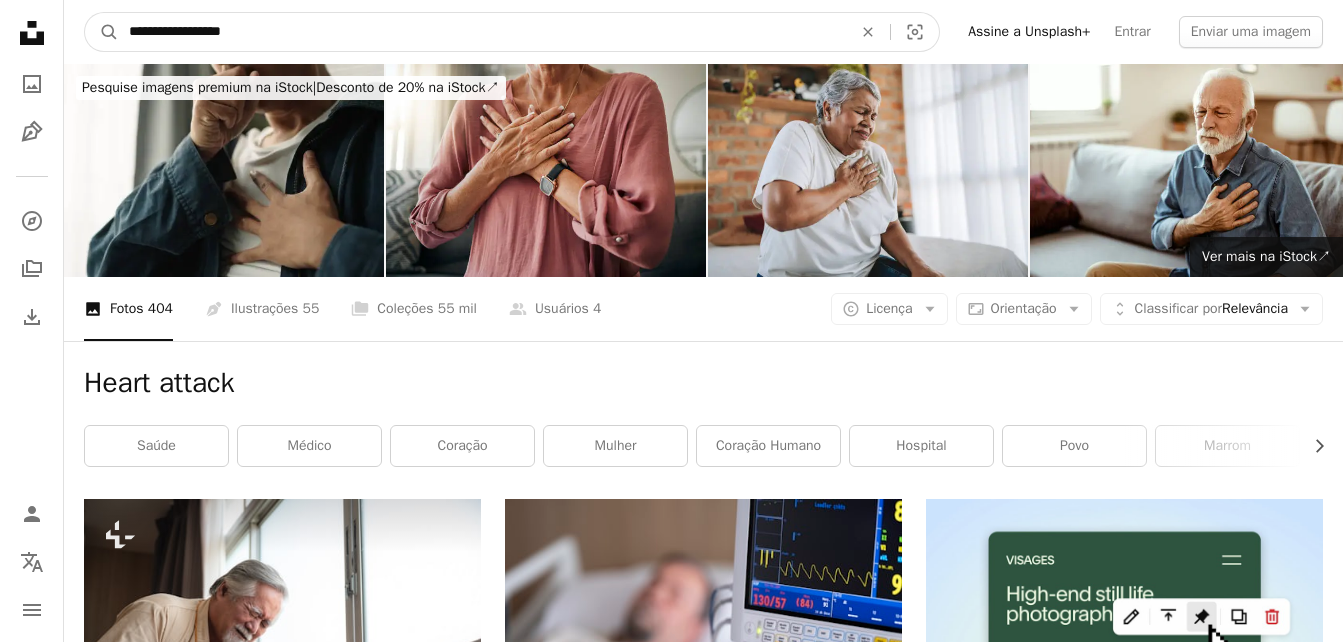 type on "**********" 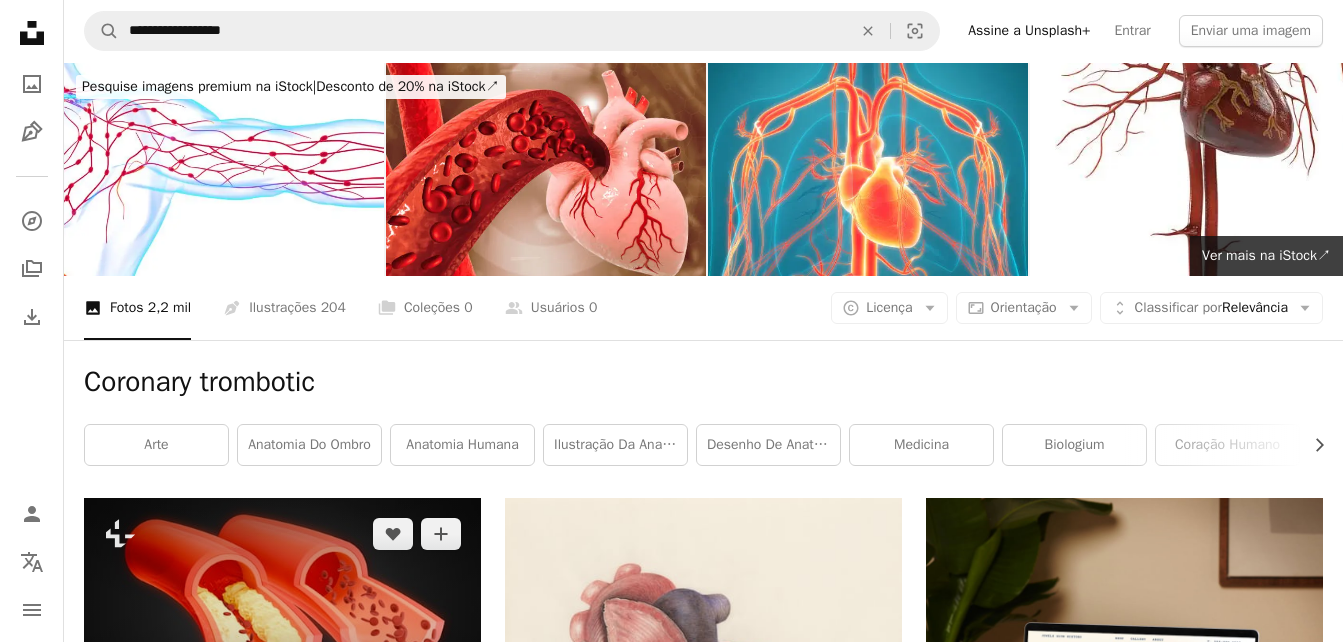 scroll, scrollTop: 0, scrollLeft: 0, axis: both 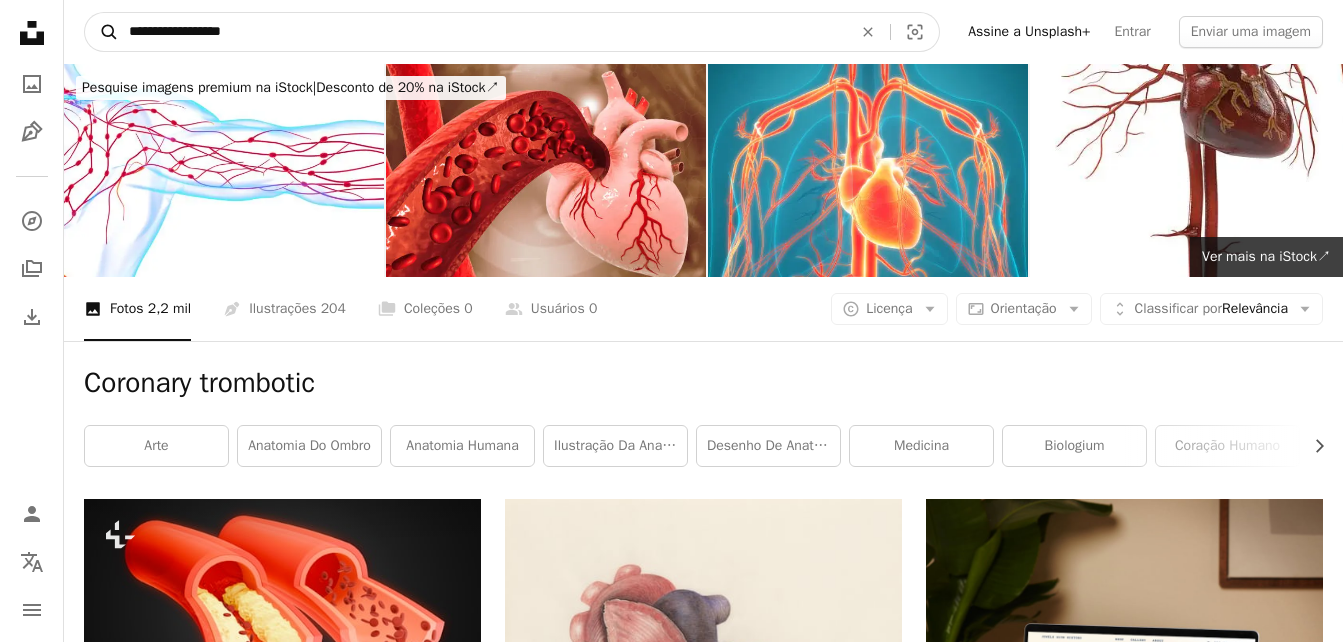 drag, startPoint x: 289, startPoint y: 39, endPoint x: 109, endPoint y: 20, distance: 181 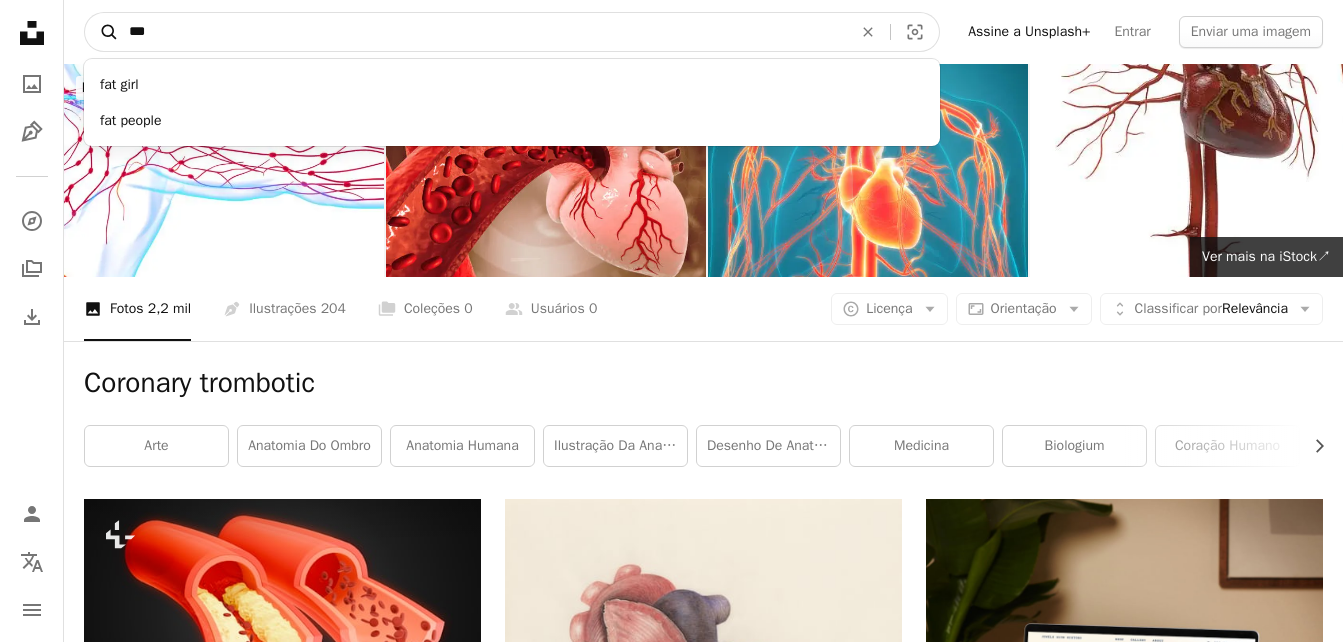 type on "***" 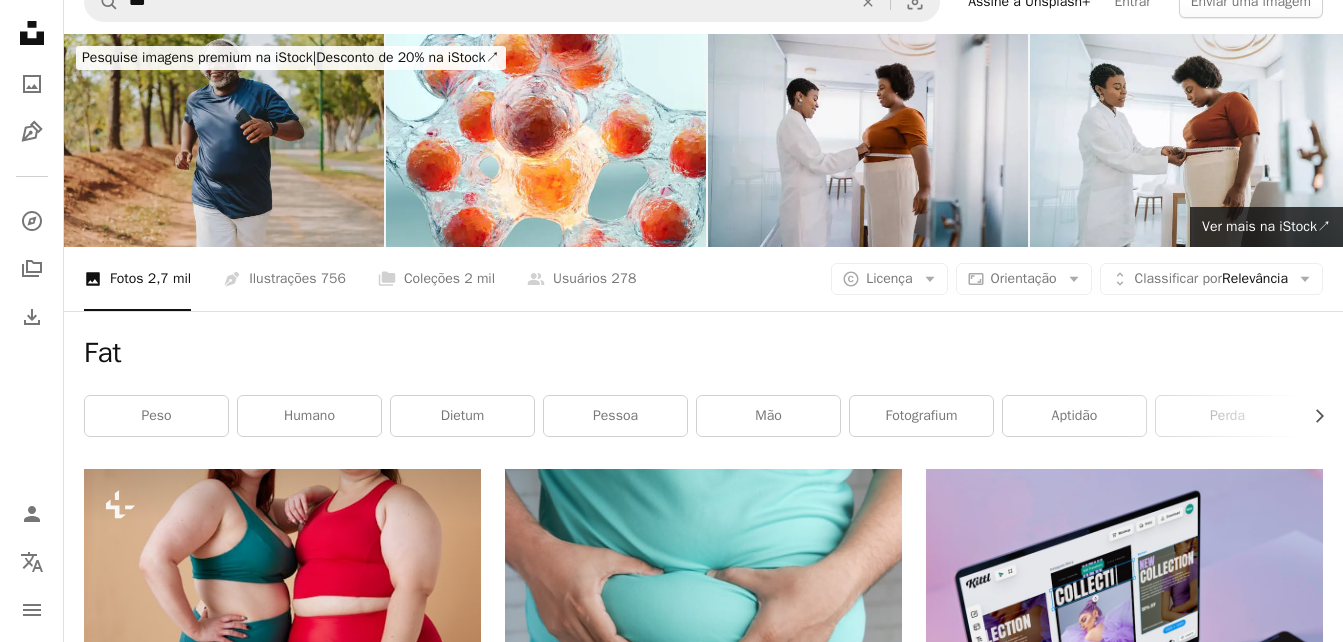 scroll, scrollTop: 0, scrollLeft: 0, axis: both 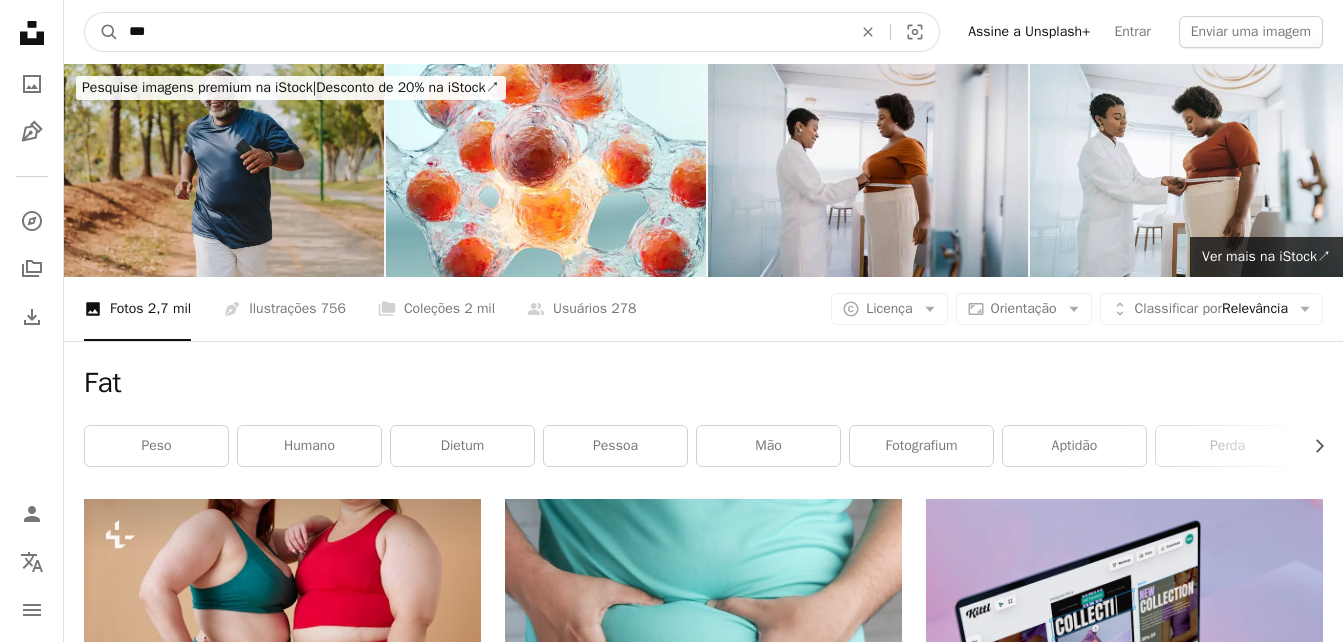 click on "***" at bounding box center [482, 32] 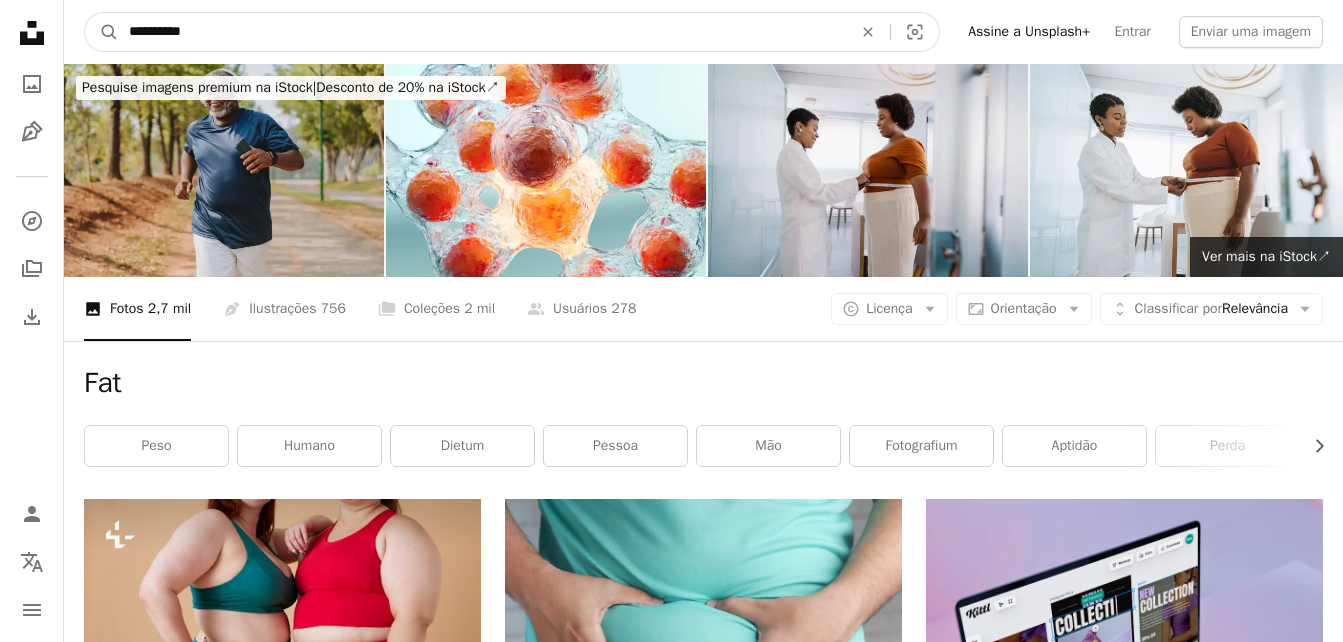 type on "**********" 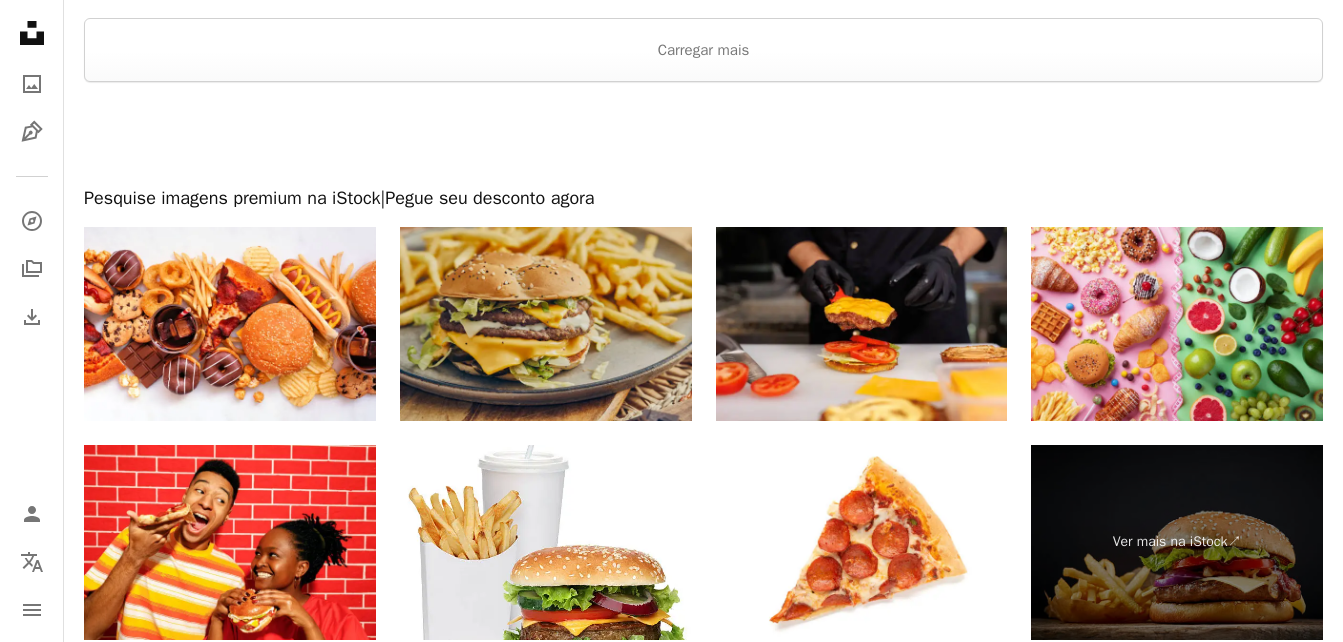 scroll, scrollTop: 3720, scrollLeft: 0, axis: vertical 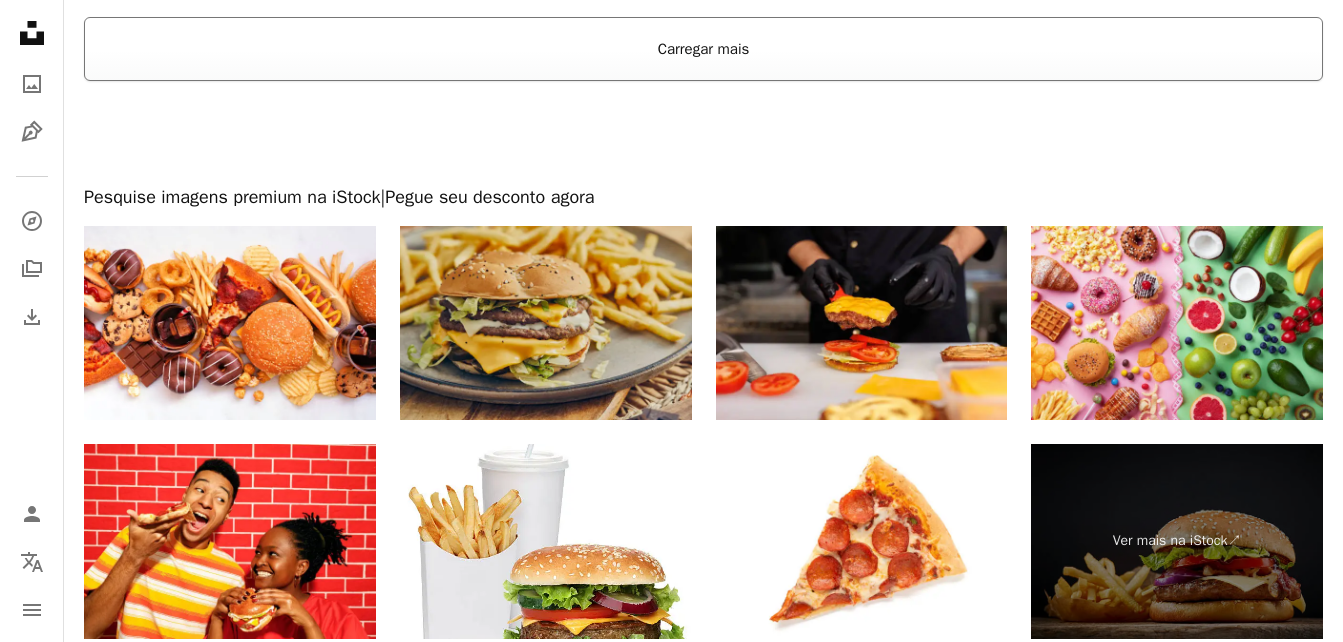 click on "Carregar mais" at bounding box center [703, 49] 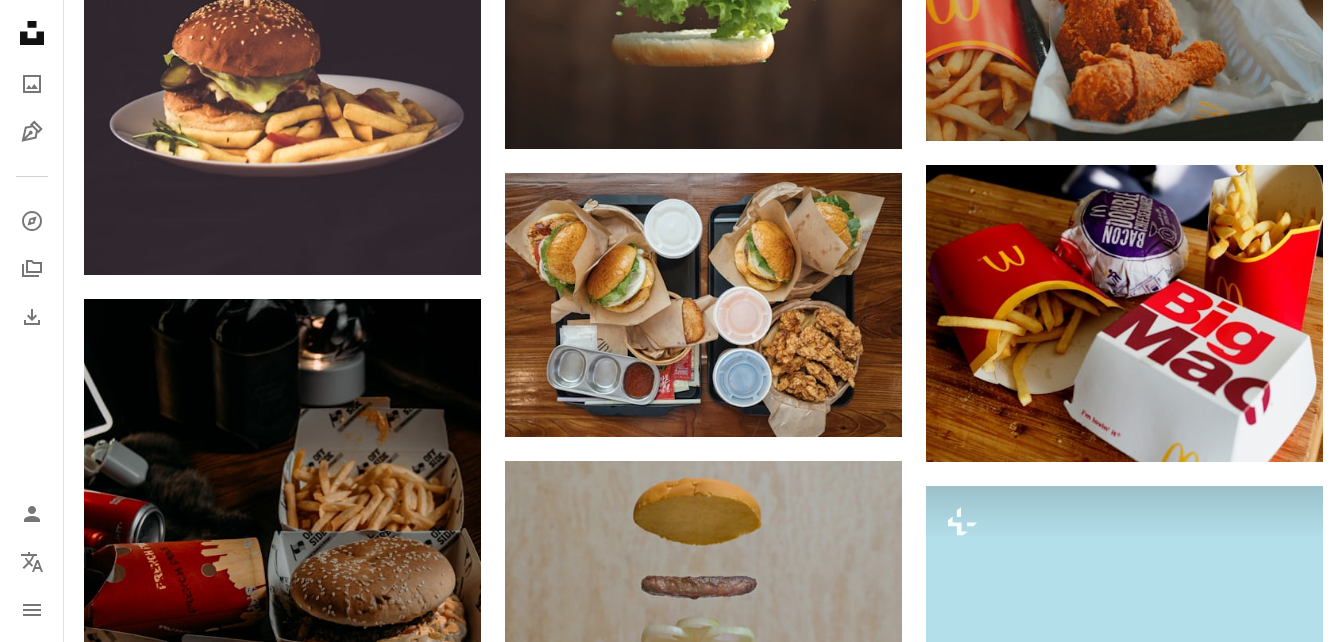 scroll, scrollTop: 6280, scrollLeft: 0, axis: vertical 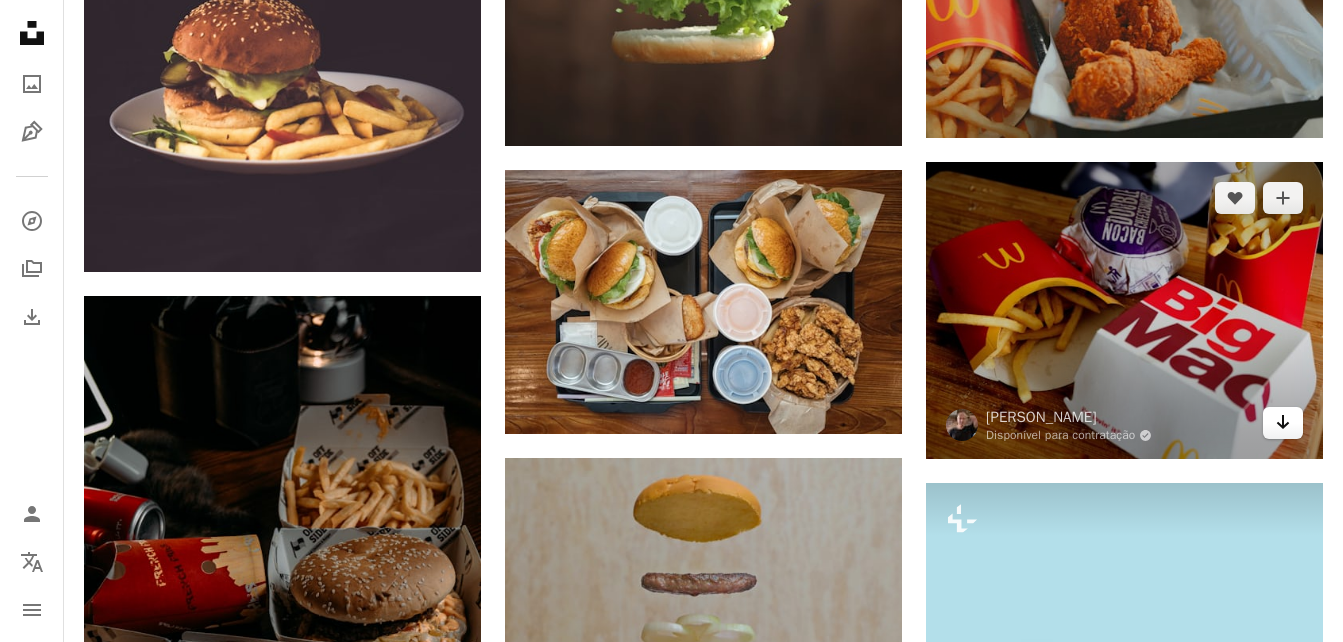 click on "Arrow pointing down" 